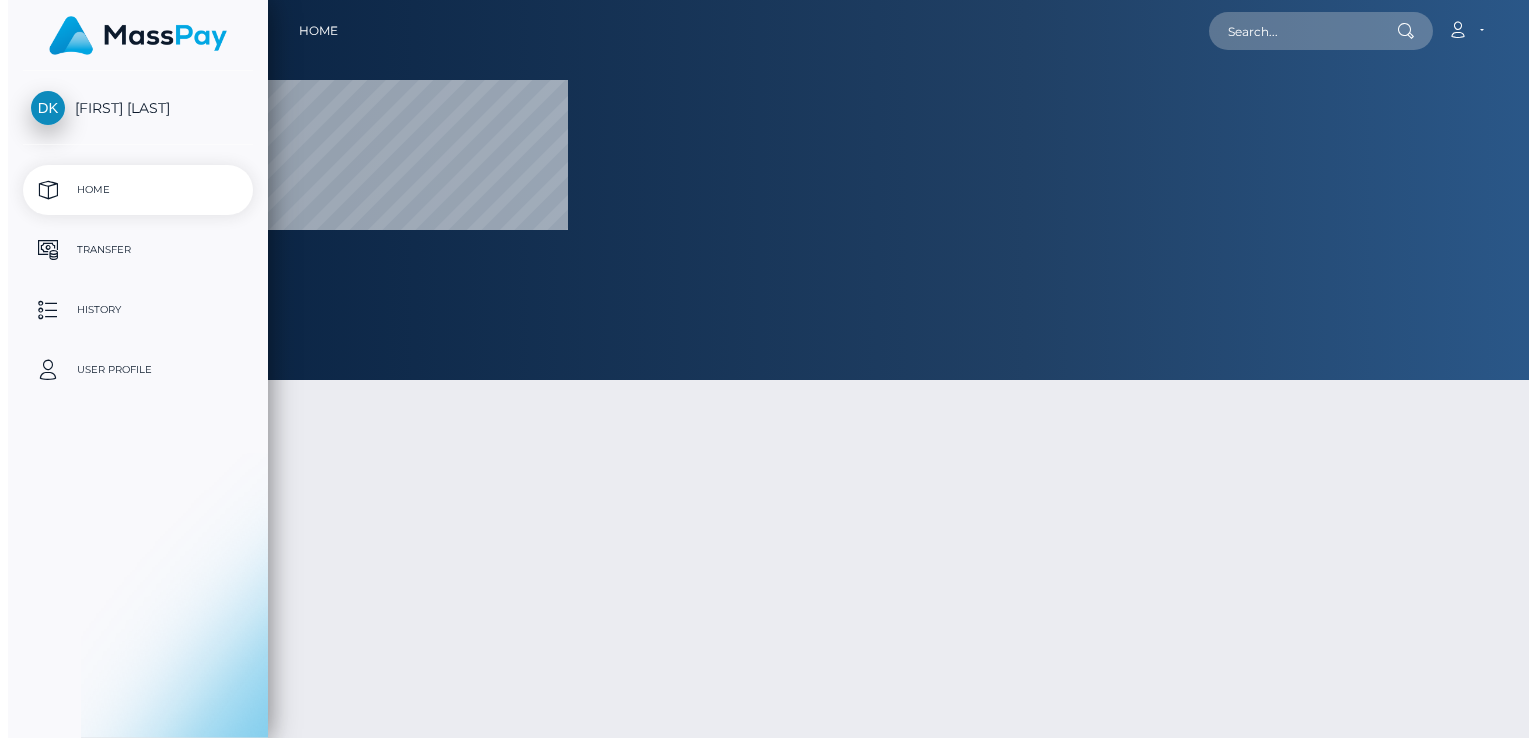 scroll, scrollTop: 0, scrollLeft: 0, axis: both 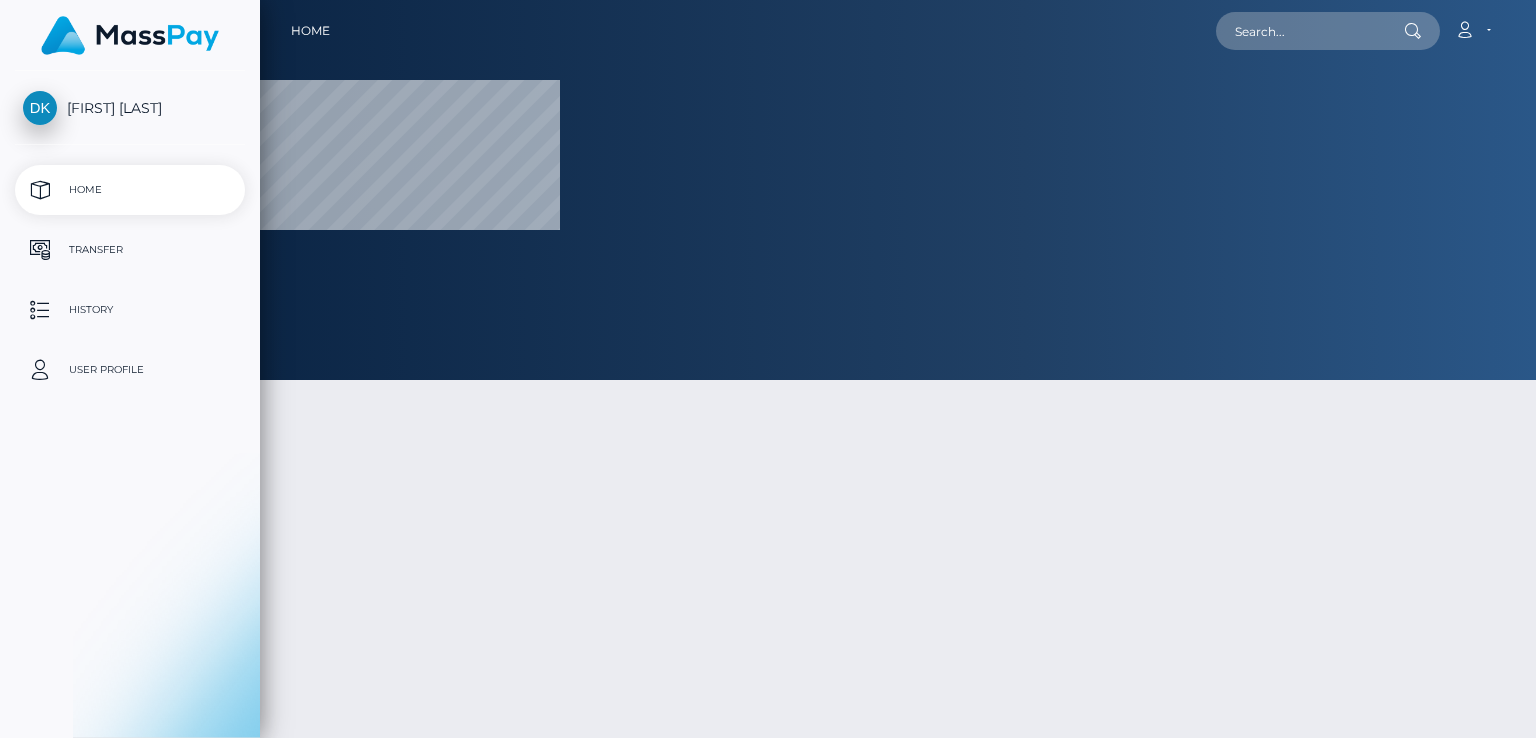 select 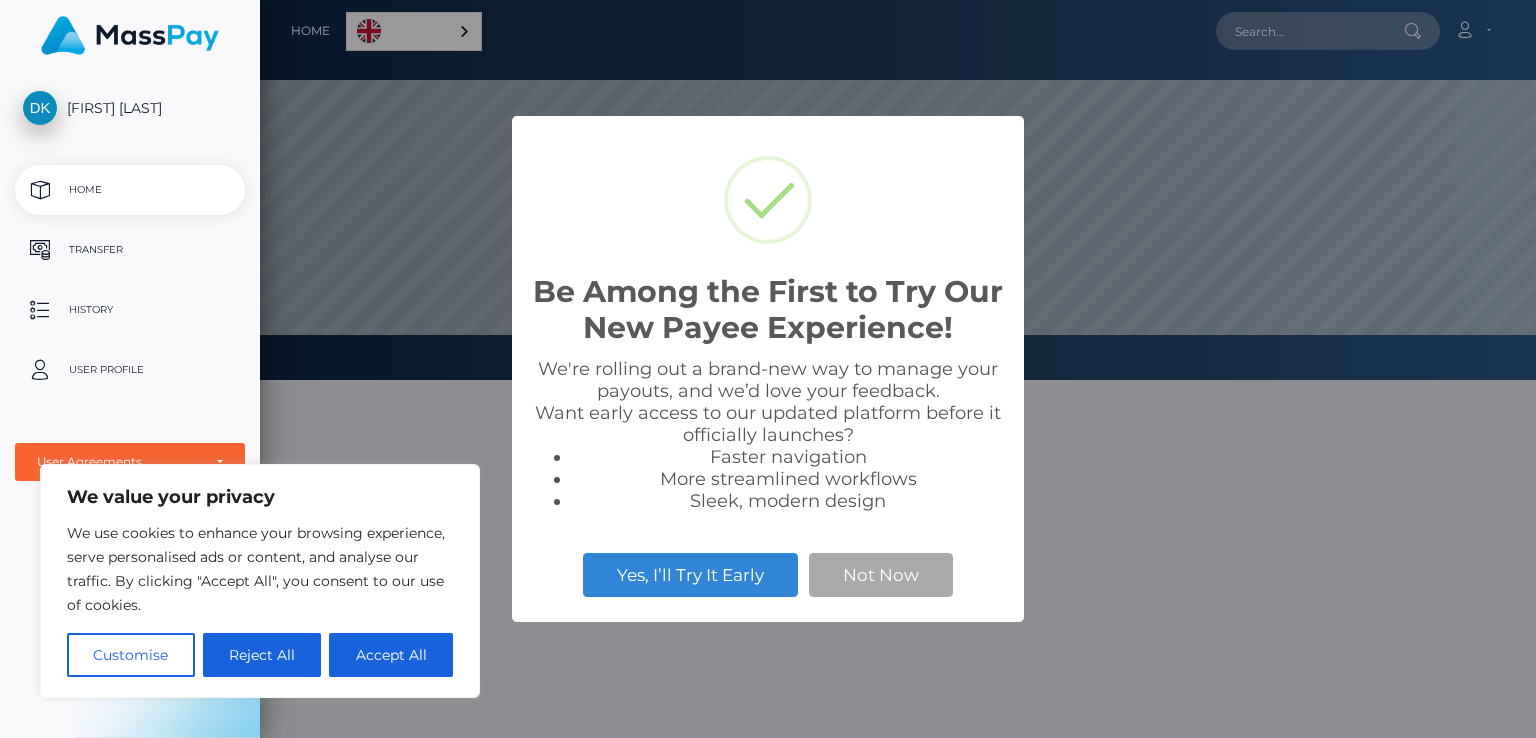 scroll, scrollTop: 999620, scrollLeft: 998724, axis: both 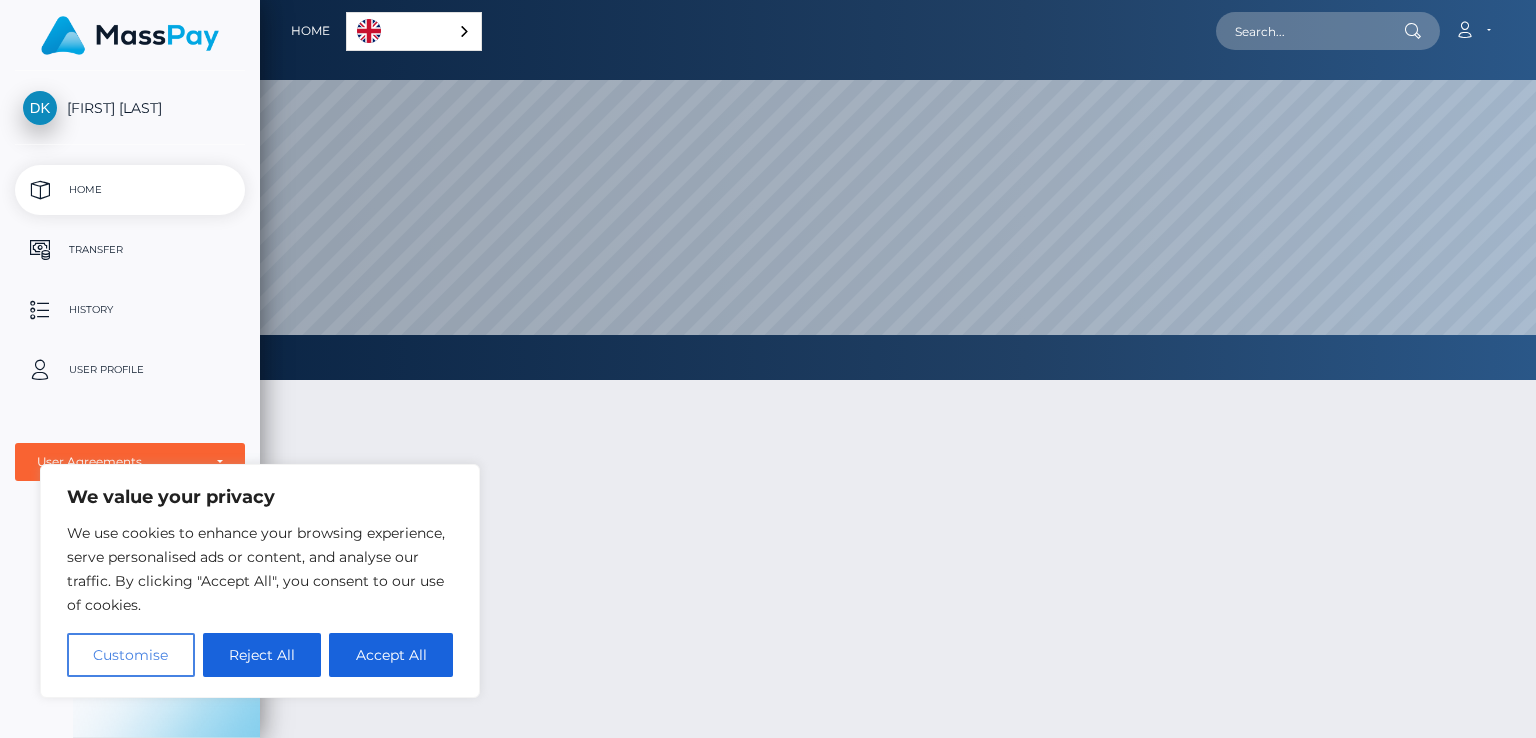 click on "Customise" at bounding box center [131, 655] 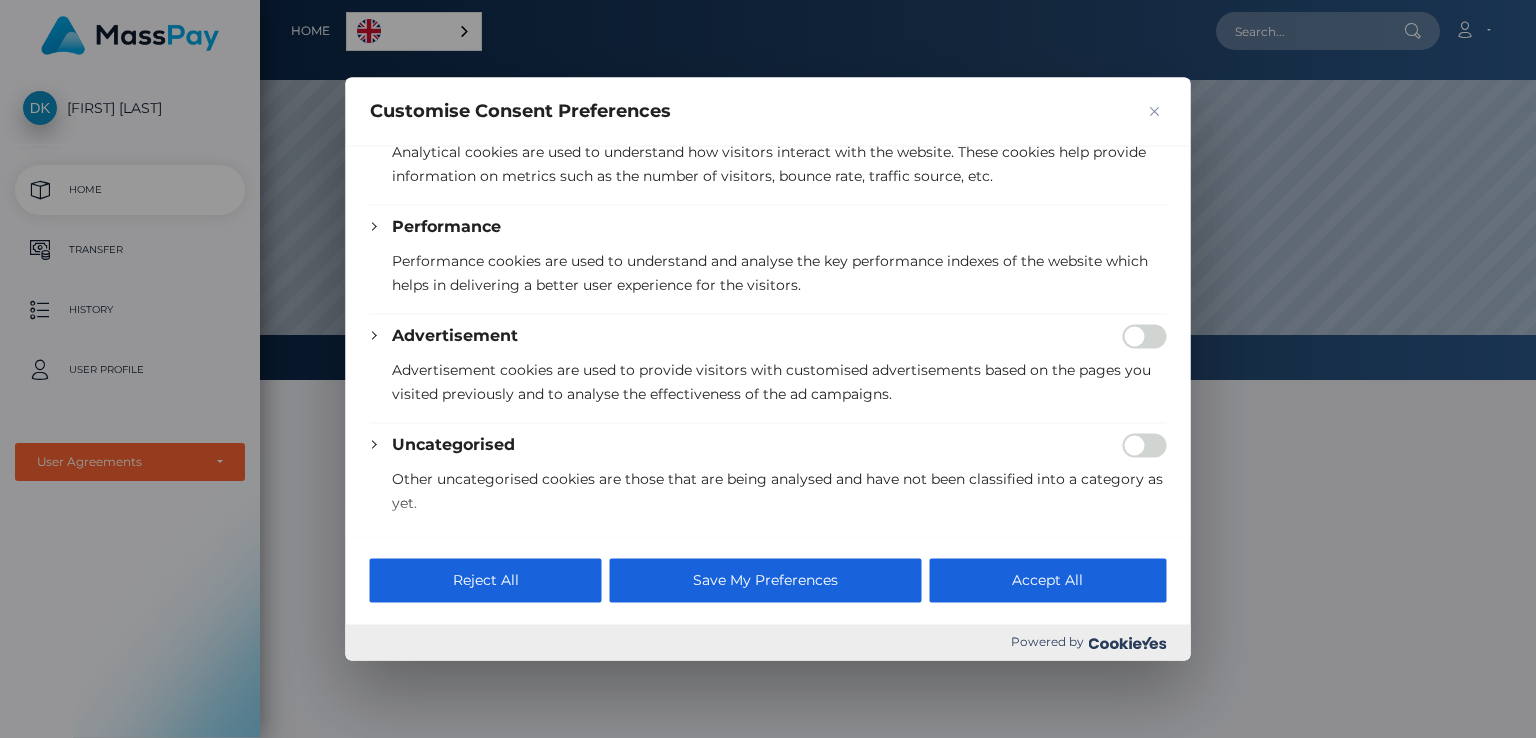 scroll, scrollTop: 412, scrollLeft: 0, axis: vertical 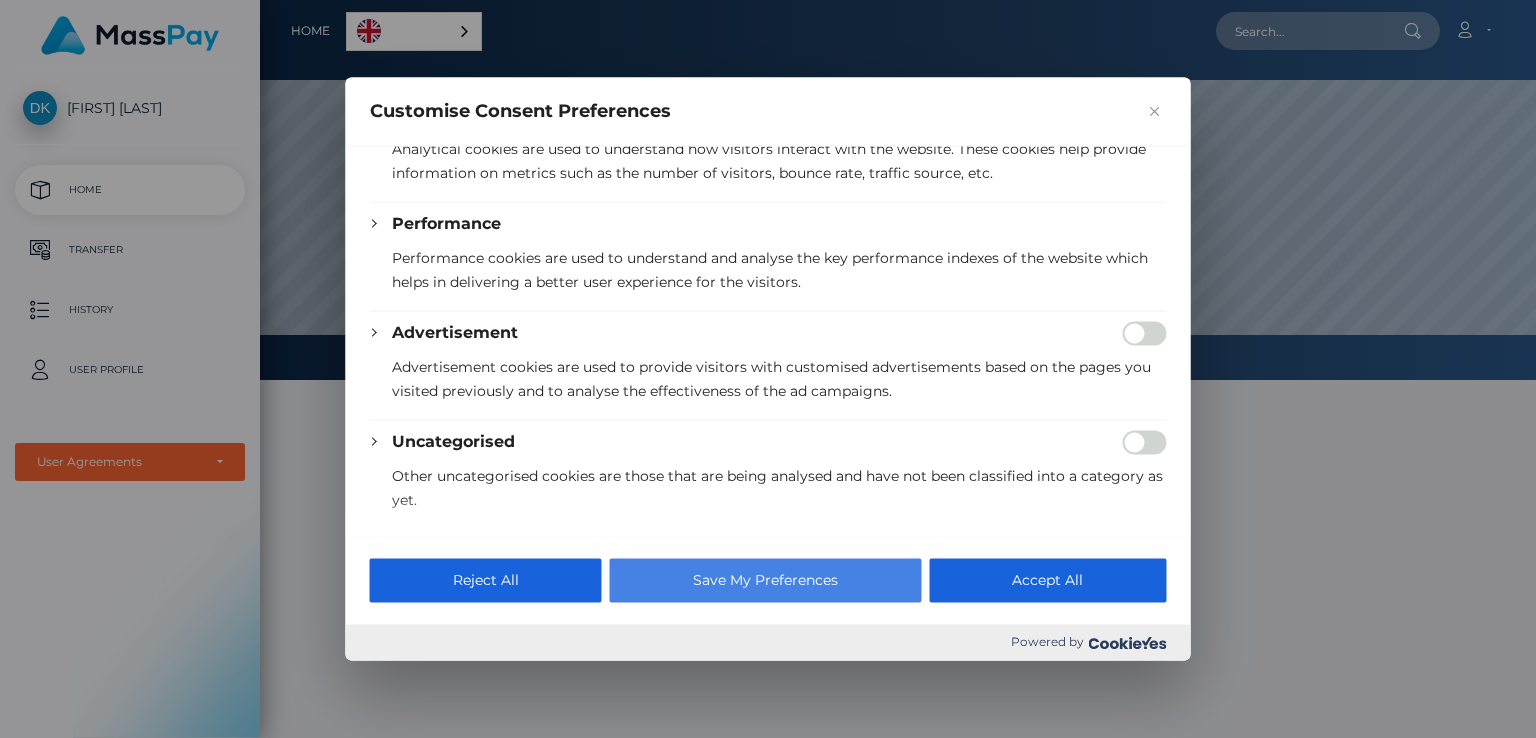 click on "Save My Preferences" at bounding box center [765, 581] 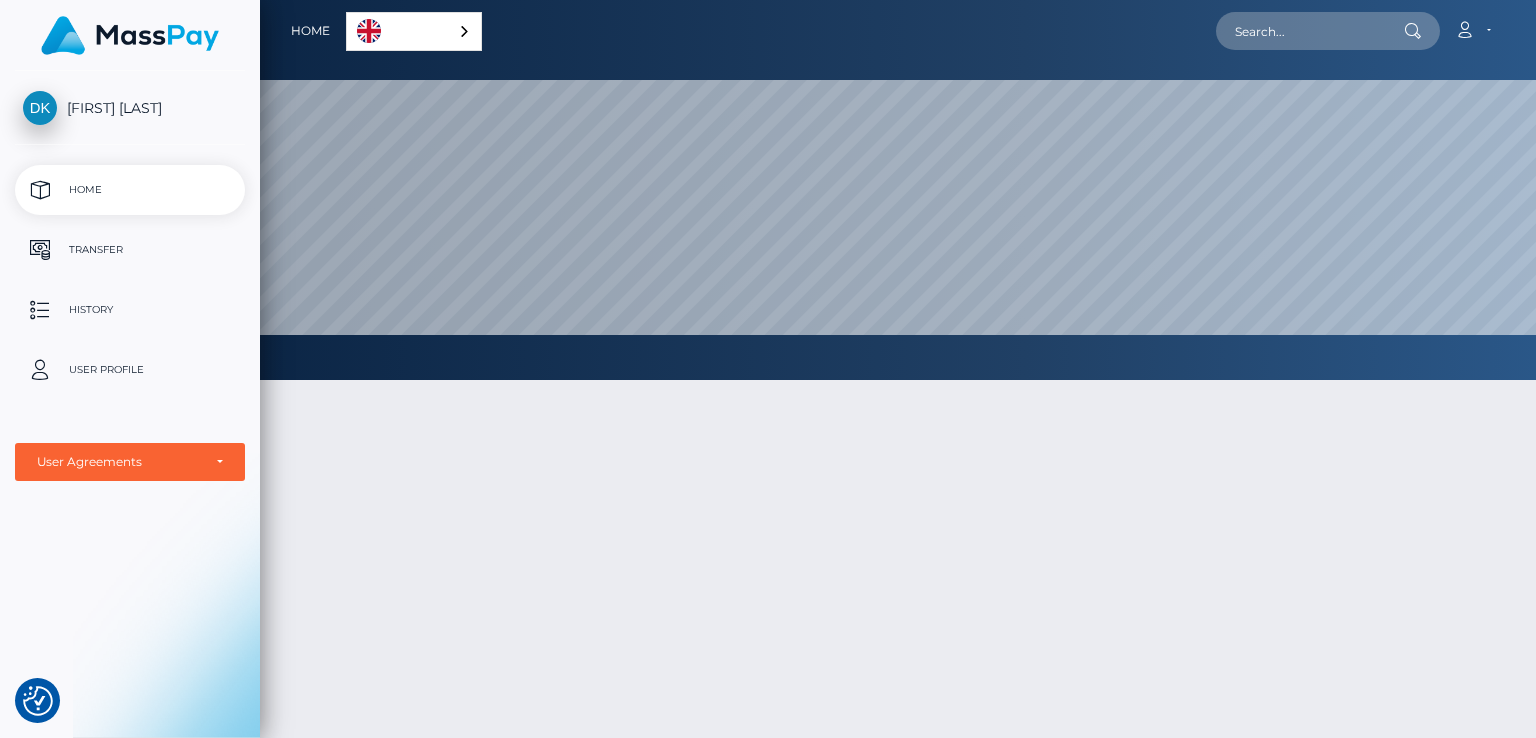click on "[FIRST] [LAST]" at bounding box center (130, 108) 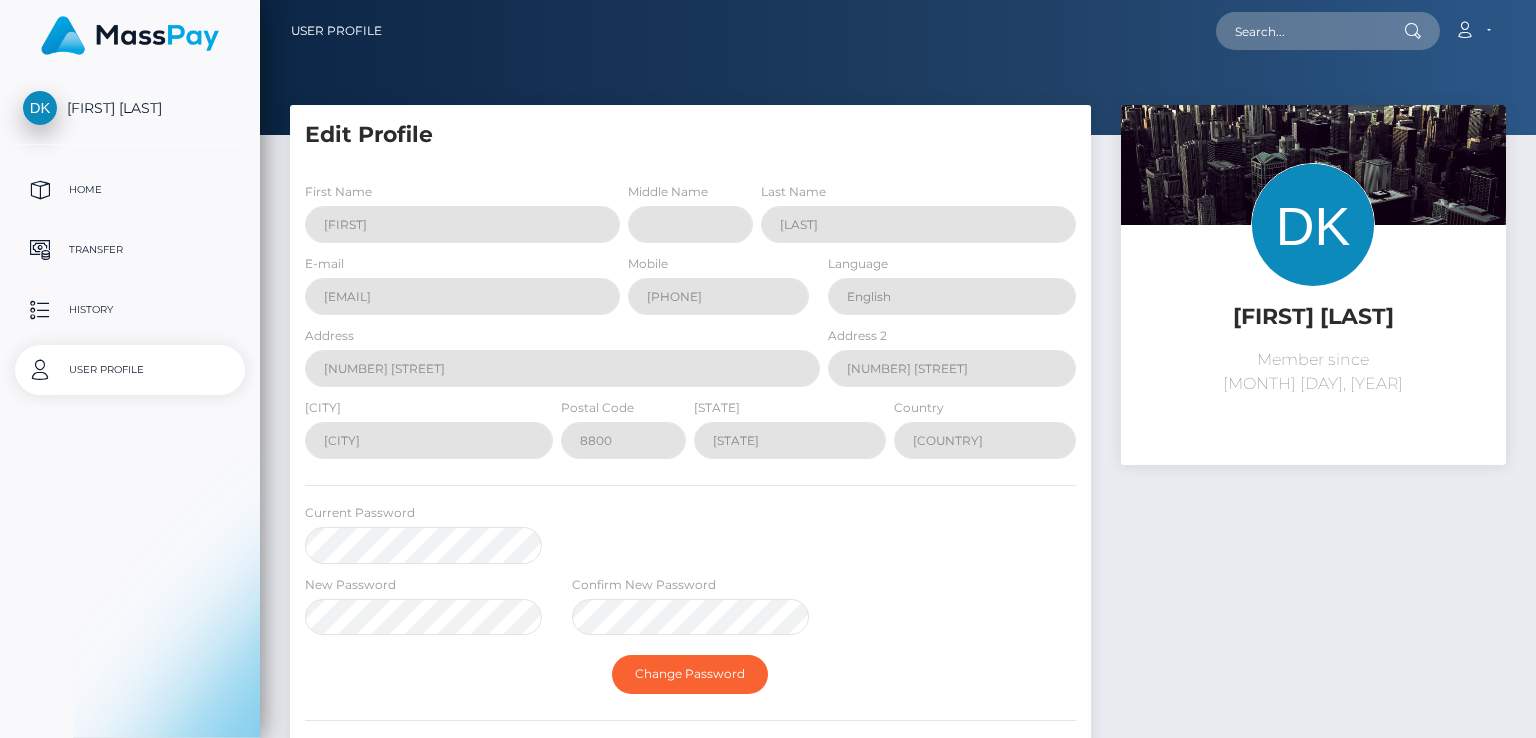 scroll, scrollTop: 0, scrollLeft: 0, axis: both 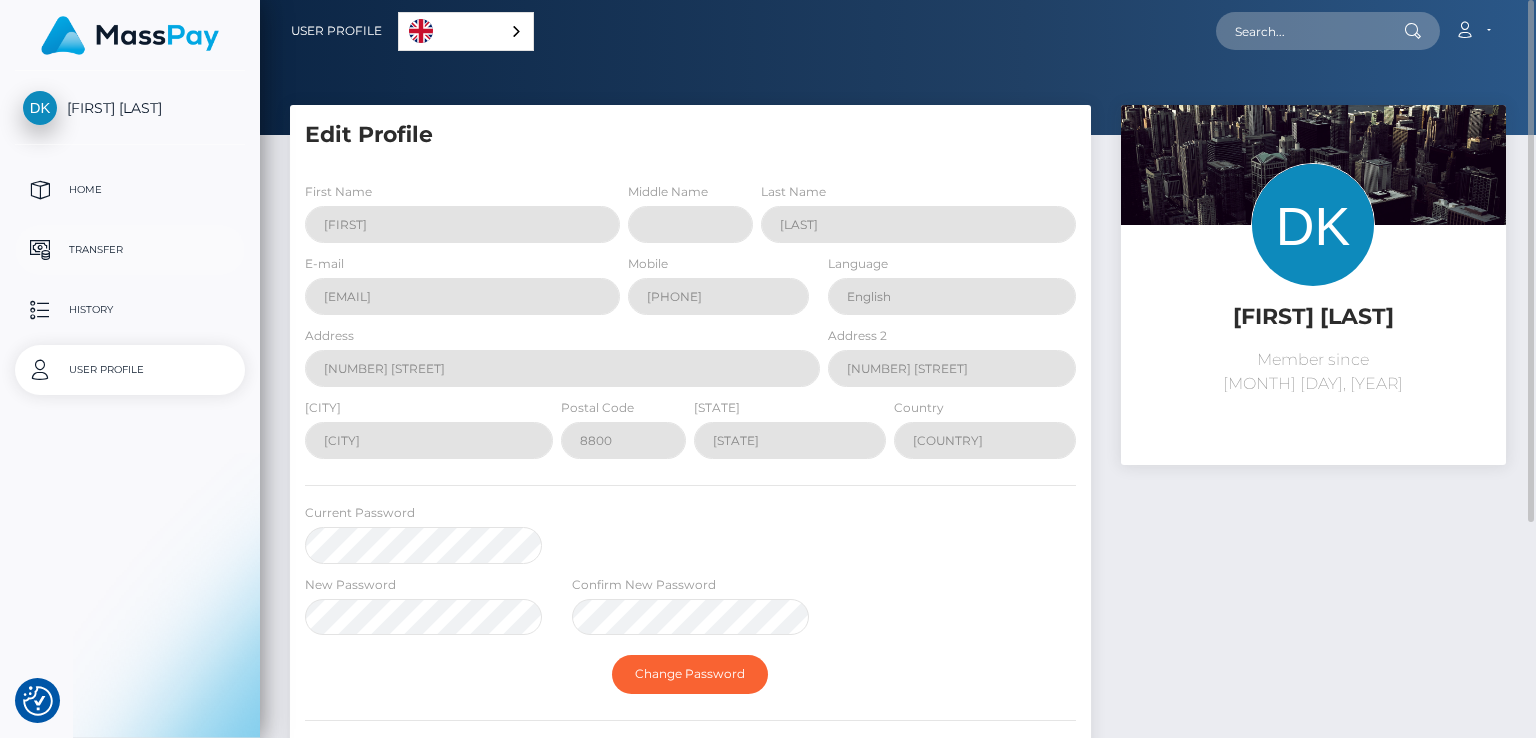click on "Transfer" at bounding box center [130, 250] 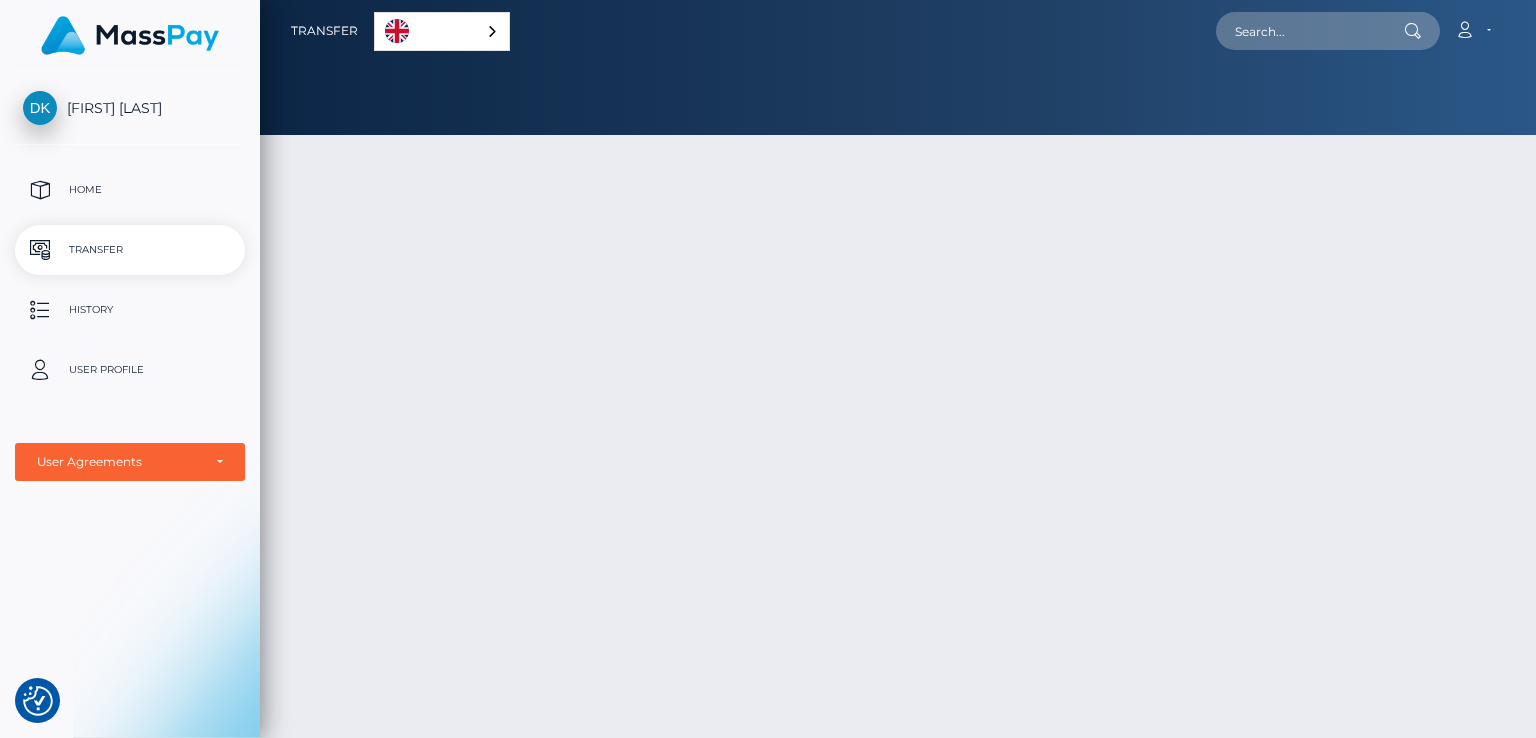 scroll, scrollTop: 0, scrollLeft: 0, axis: both 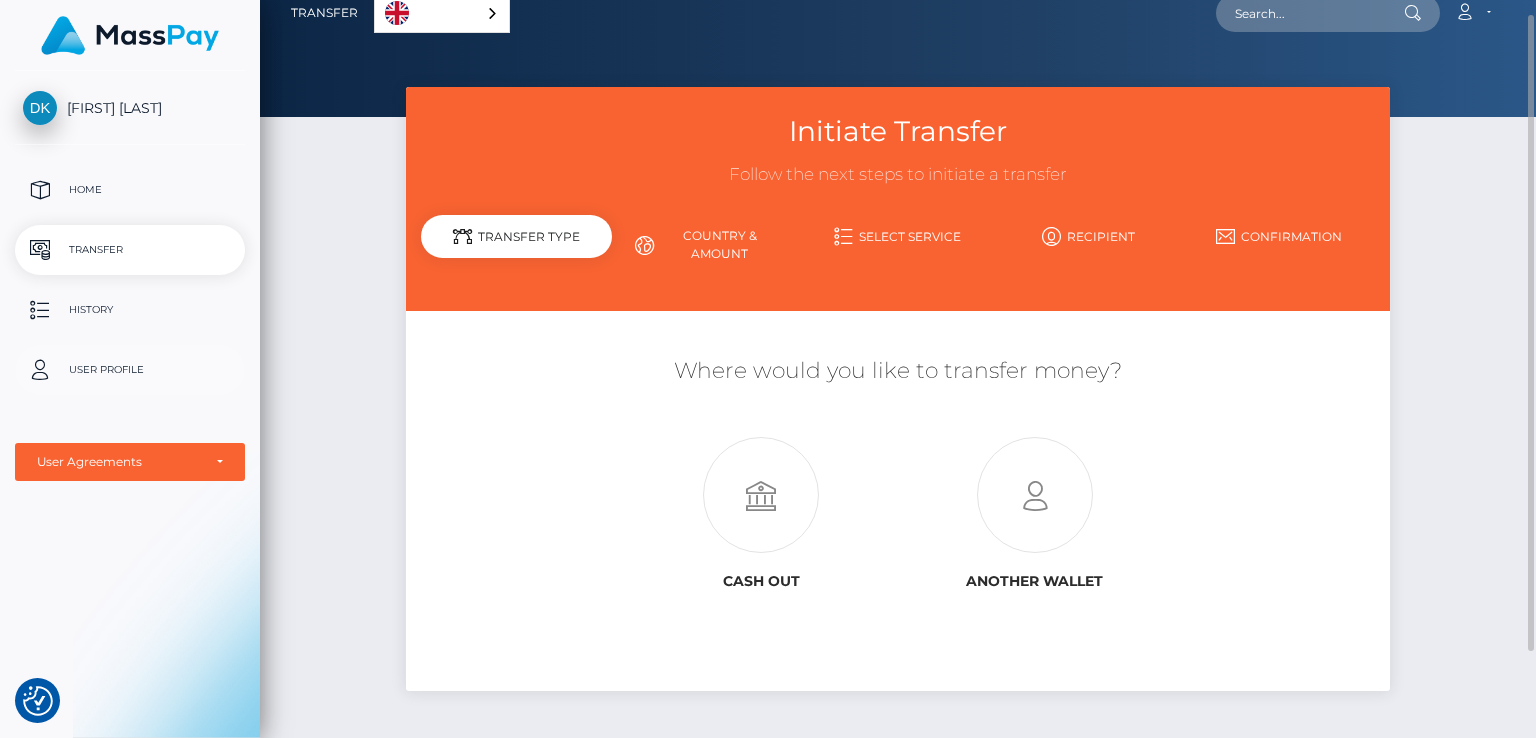 click on "User Profile" at bounding box center (130, 370) 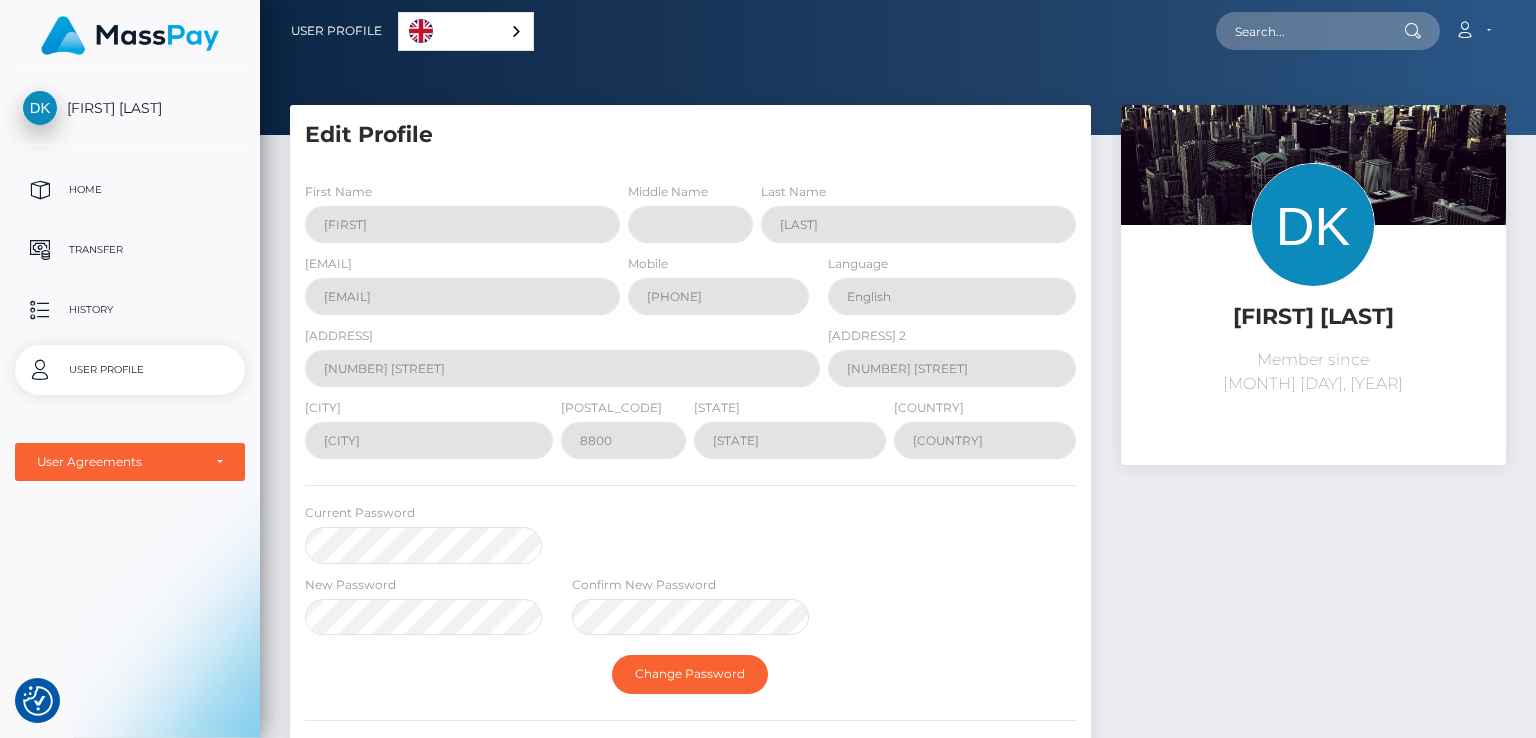 scroll, scrollTop: 0, scrollLeft: 0, axis: both 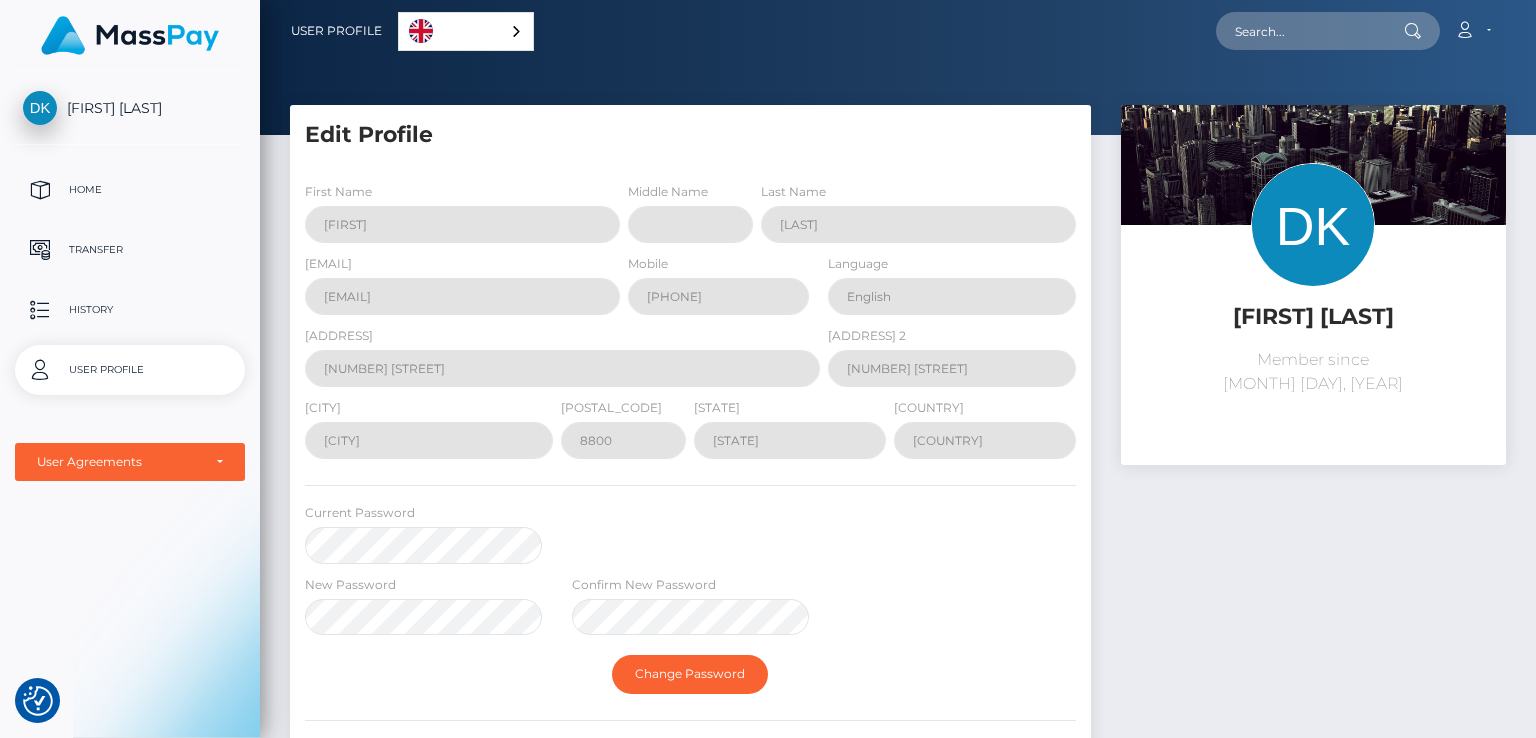 click on "History" at bounding box center [130, 310] 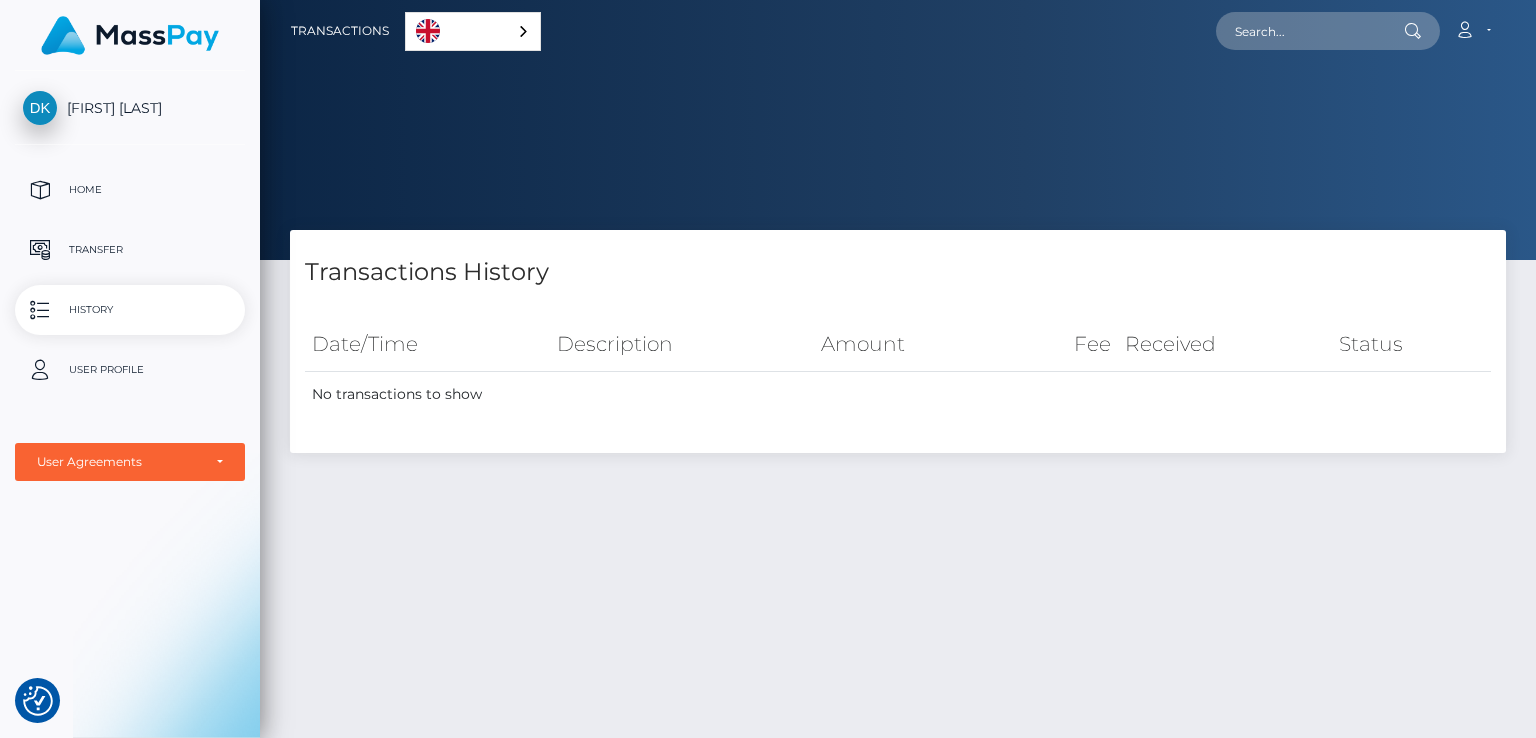 scroll, scrollTop: 0, scrollLeft: 0, axis: both 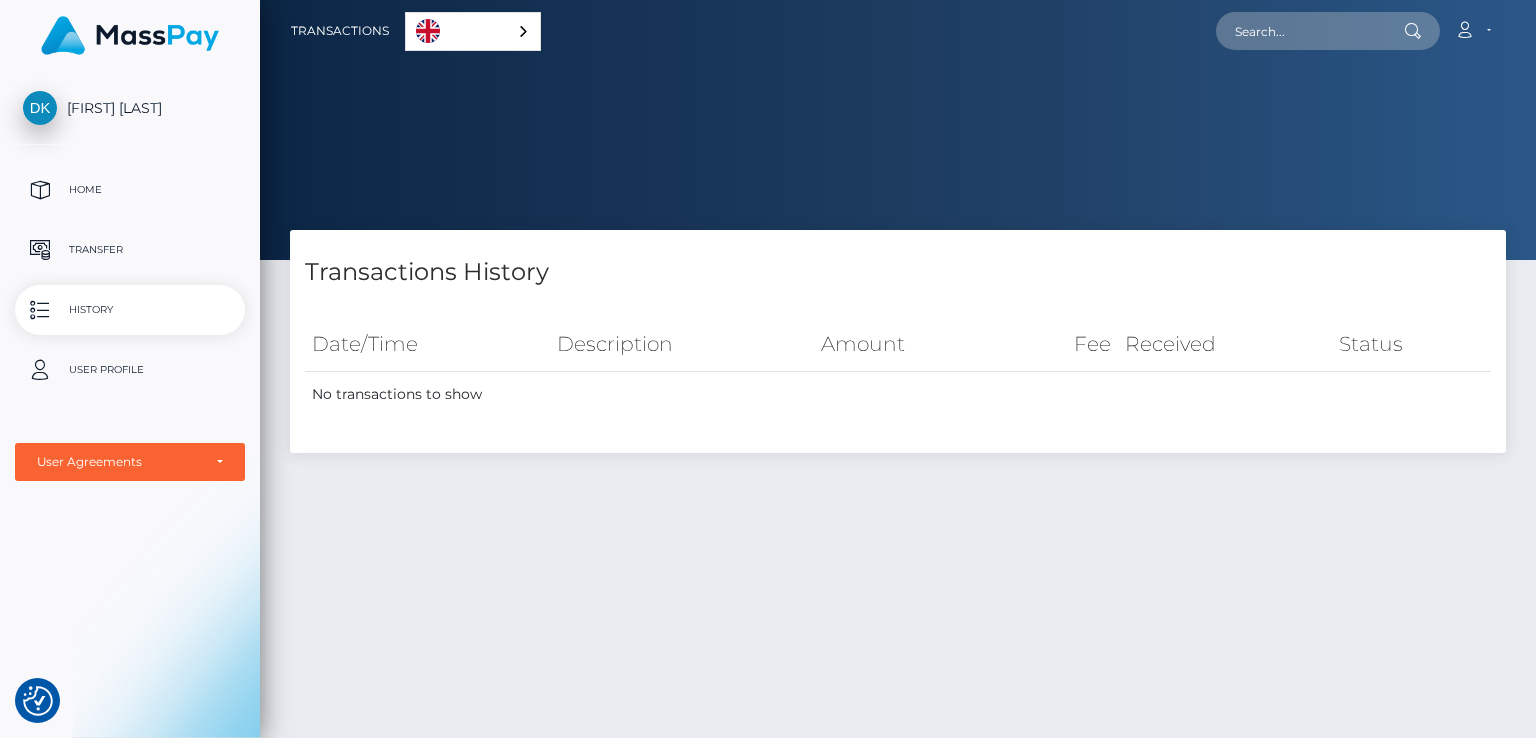 click on "Home" at bounding box center (130, 190) 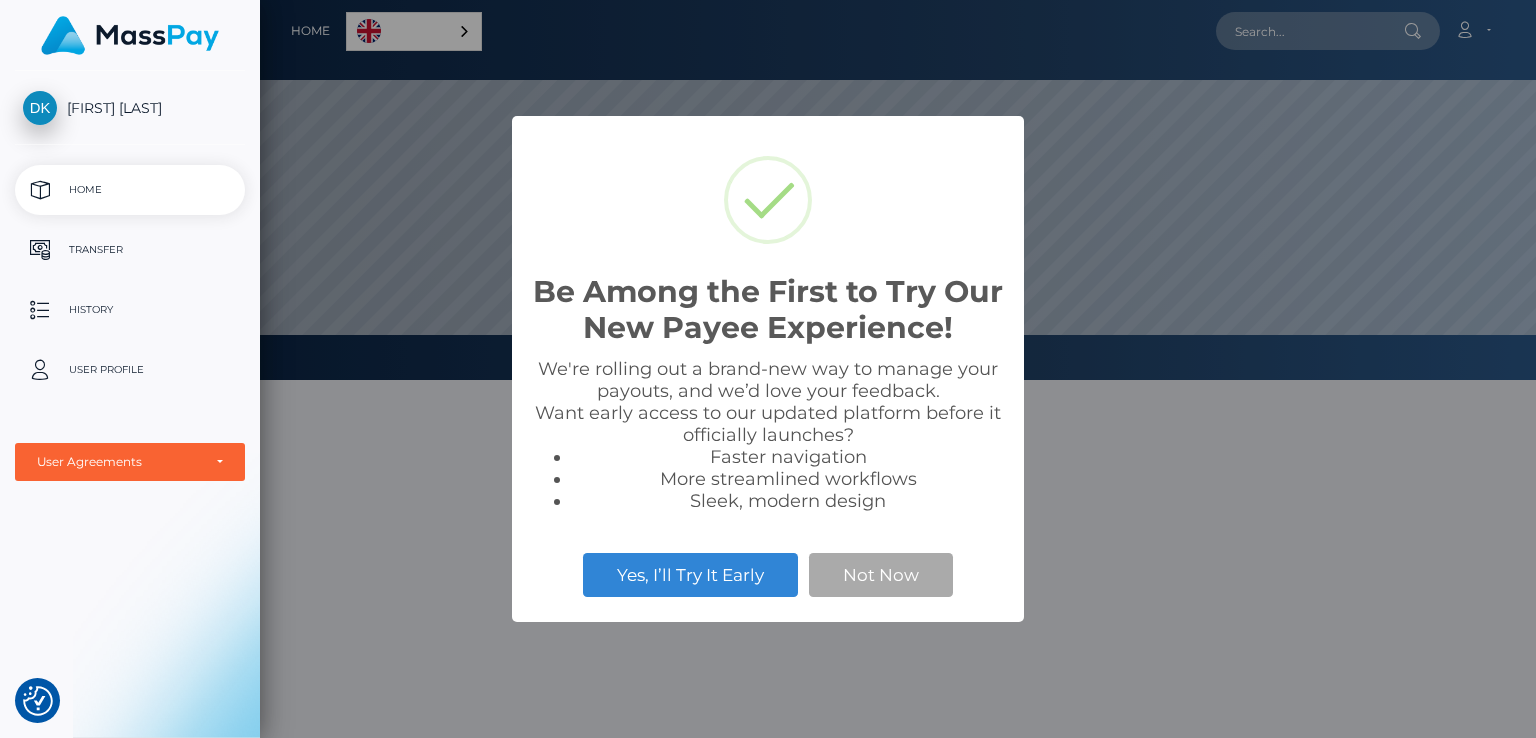 scroll, scrollTop: 0, scrollLeft: 0, axis: both 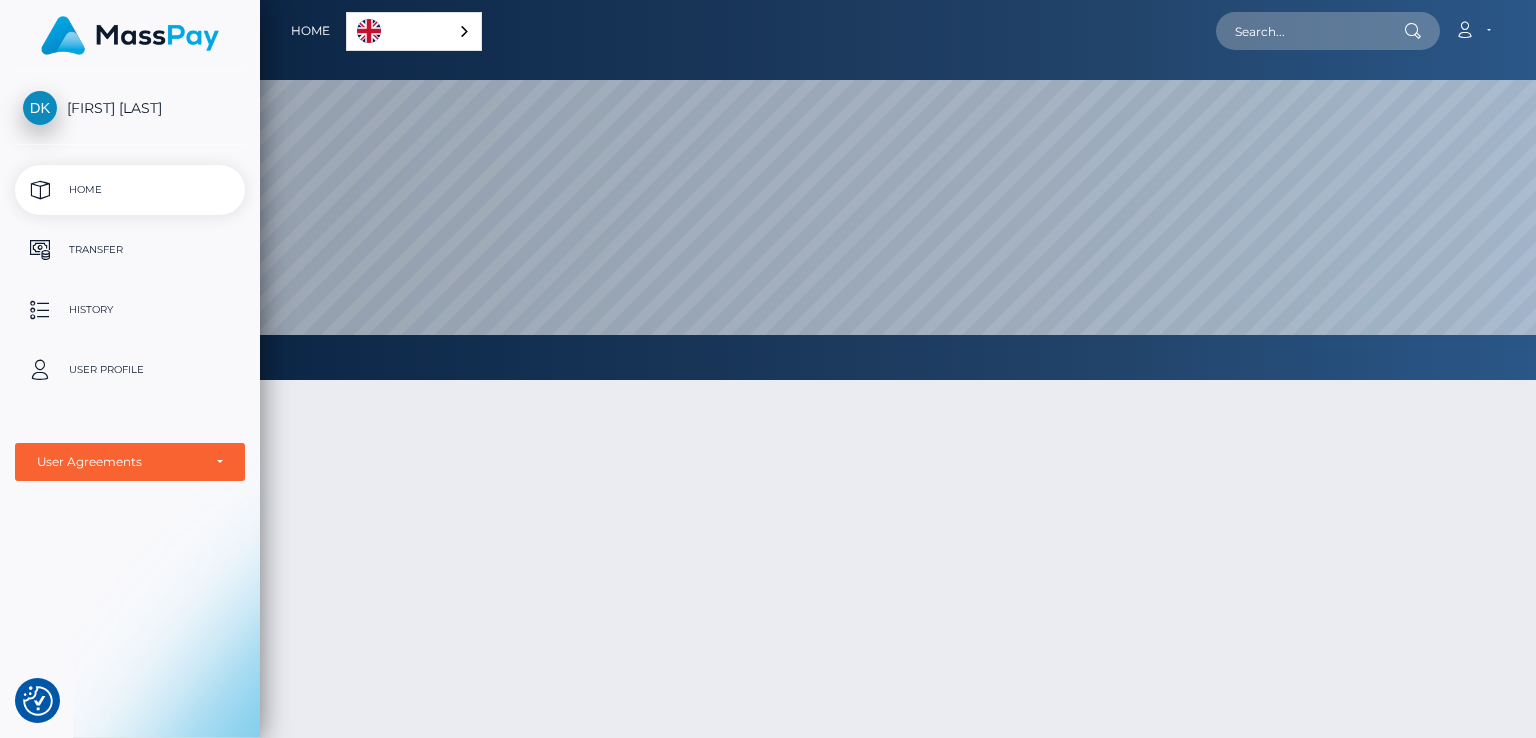 click on "Home" at bounding box center [130, 190] 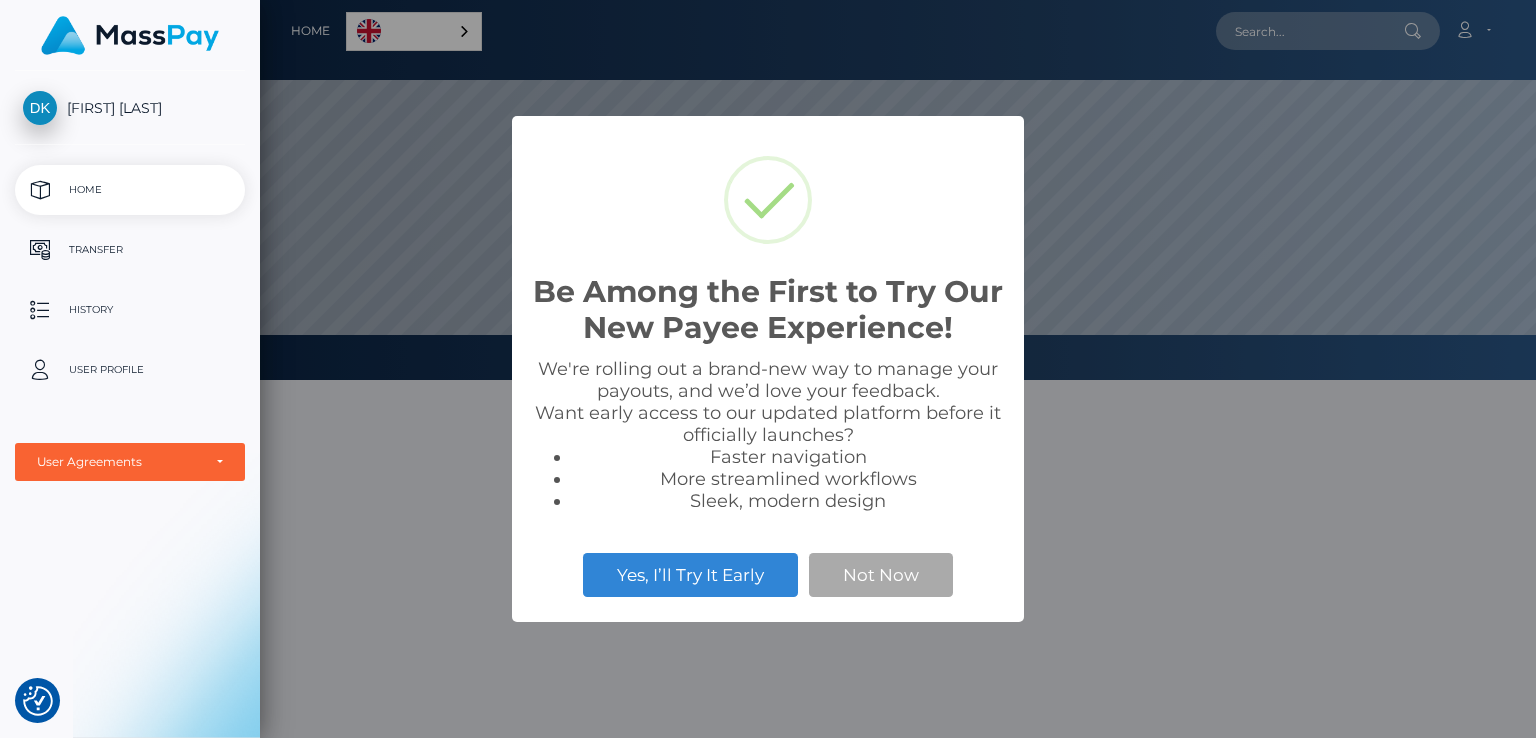 scroll, scrollTop: 0, scrollLeft: 0, axis: both 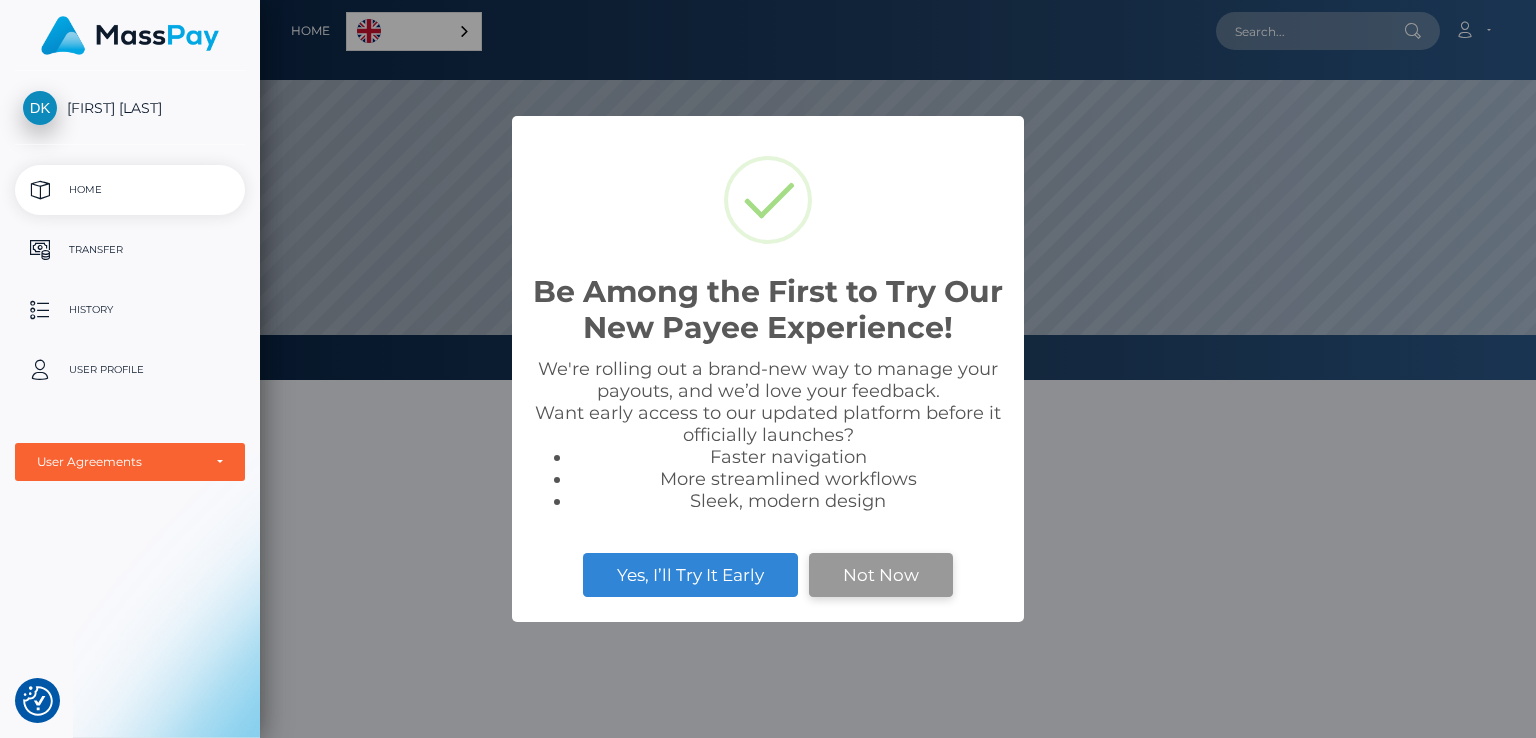 click on "Not Now" at bounding box center [881, 575] 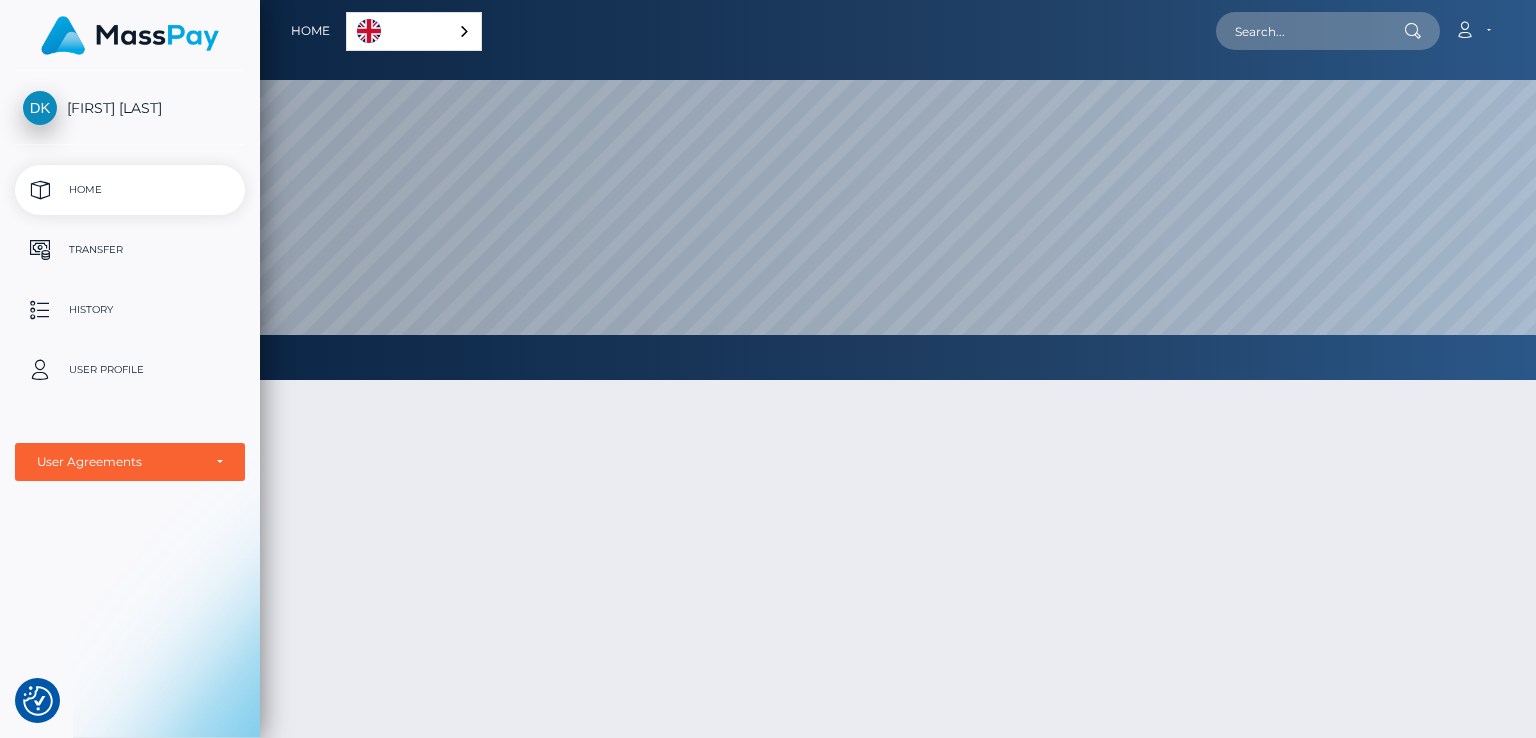 click on "English" at bounding box center [414, 31] 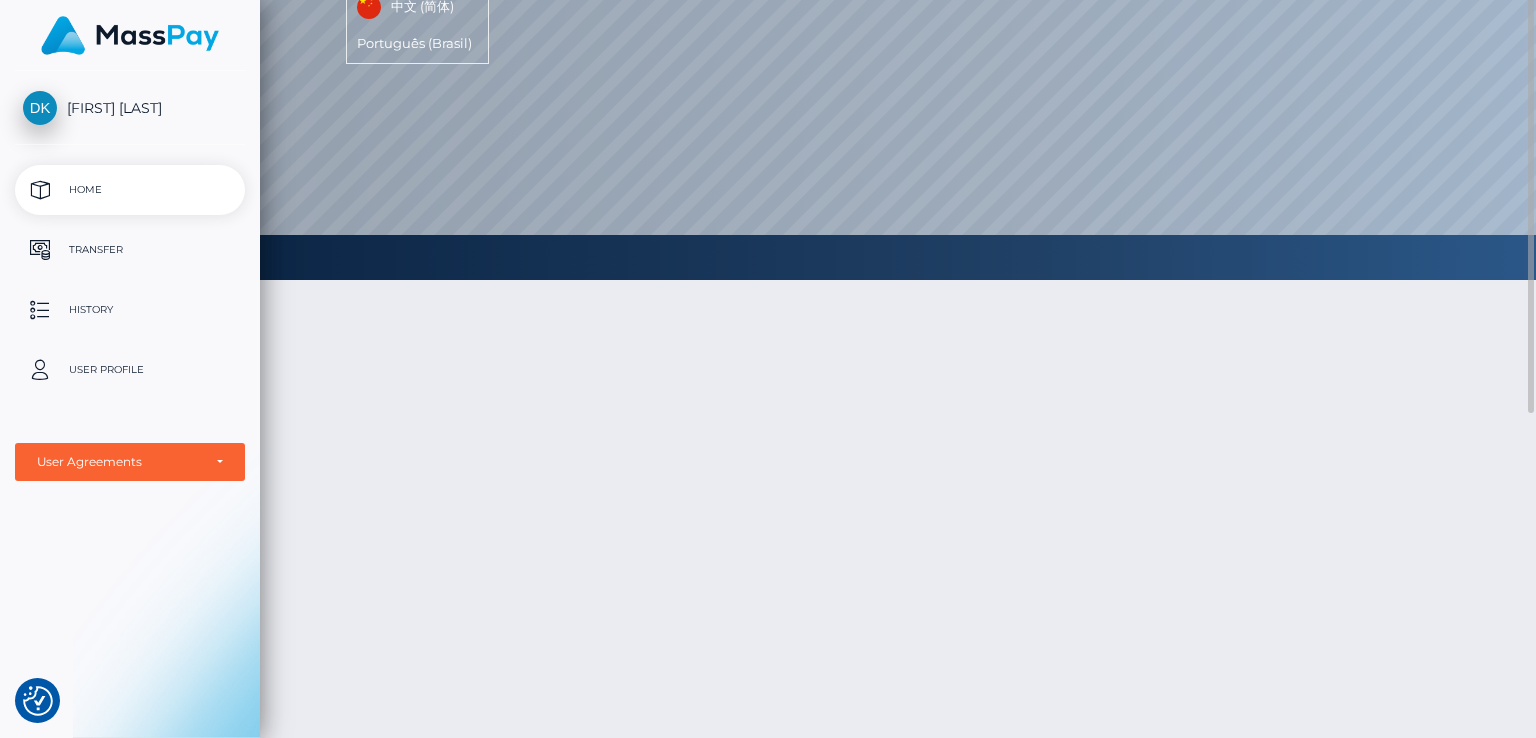 scroll, scrollTop: 0, scrollLeft: 0, axis: both 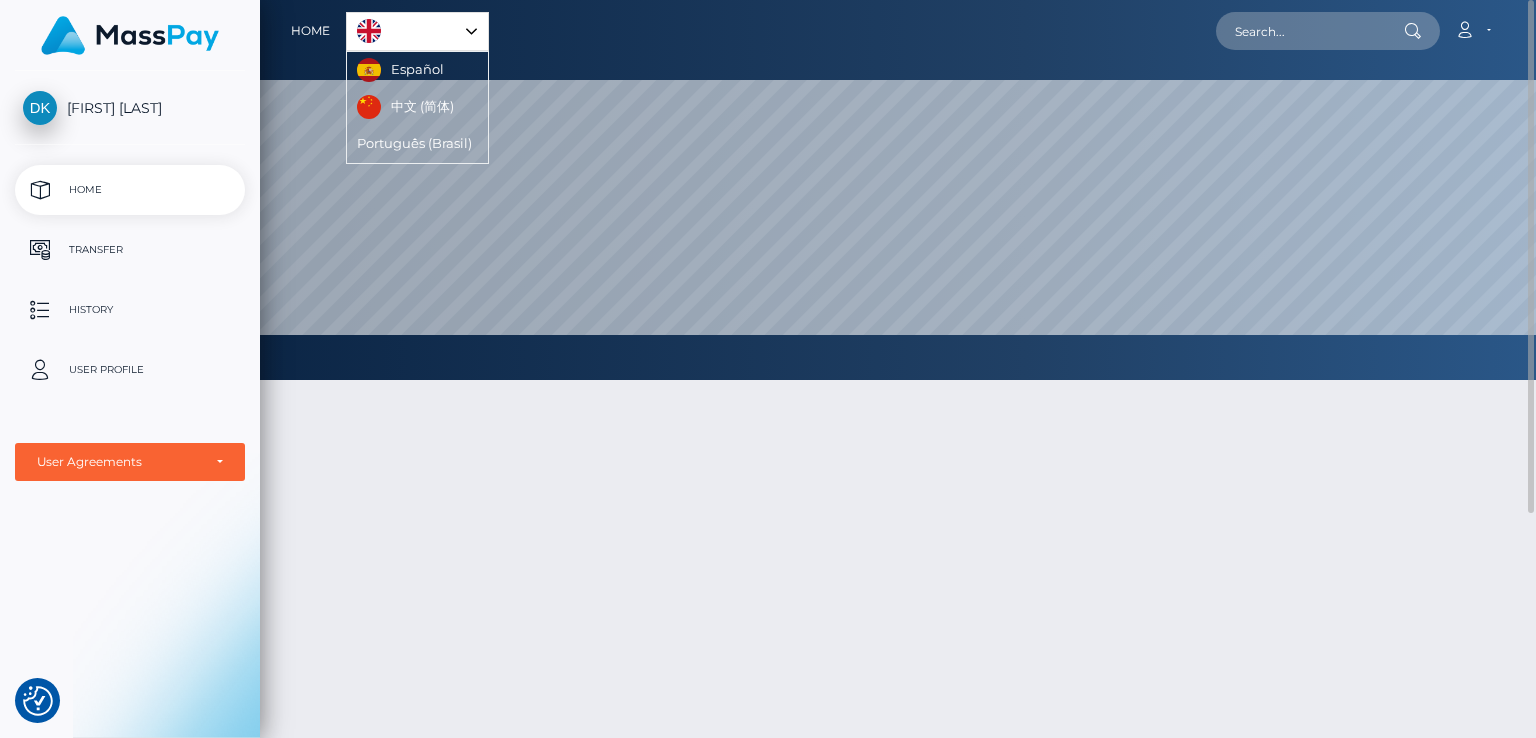 click at bounding box center (898, 657) 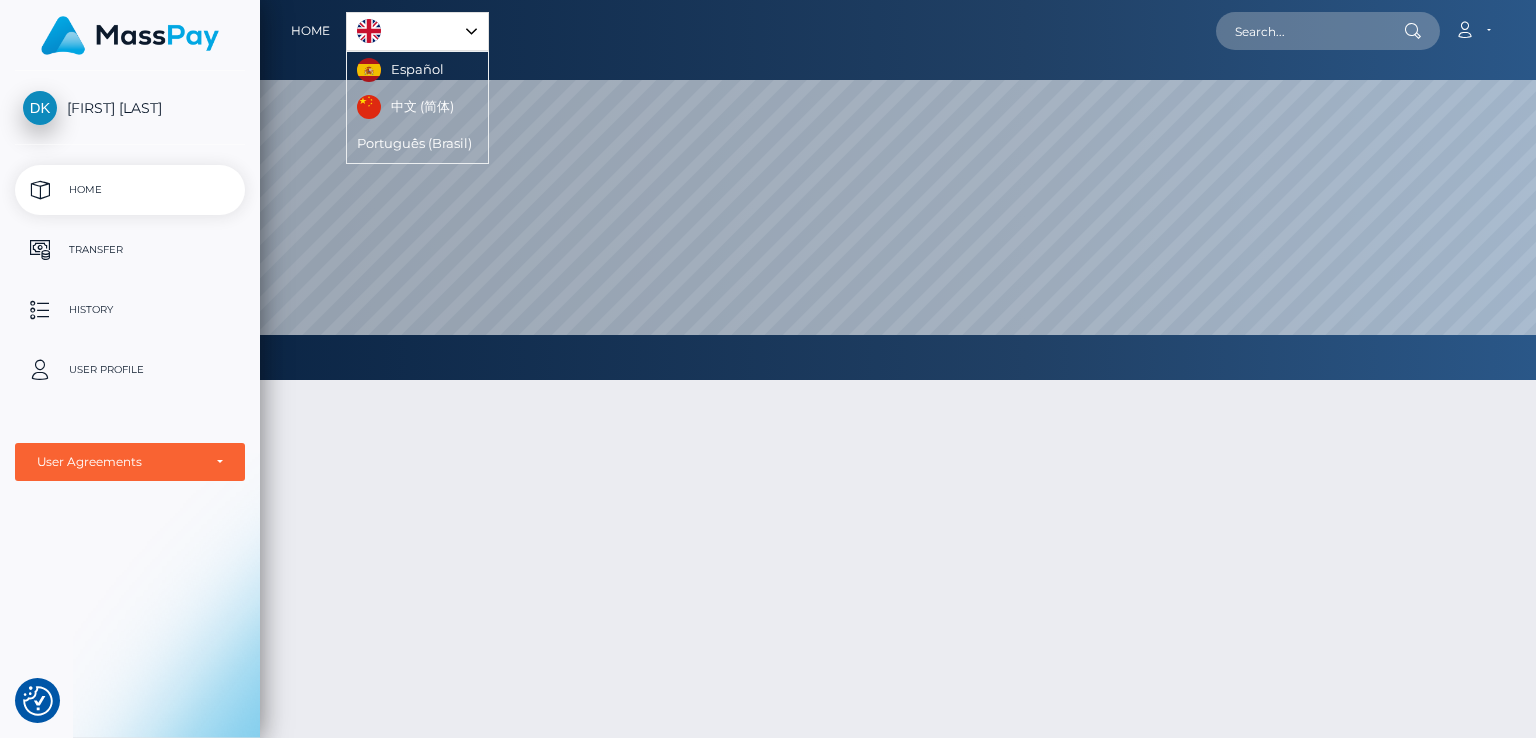 click on "[FIRST] [LAST]" at bounding box center [130, 108] 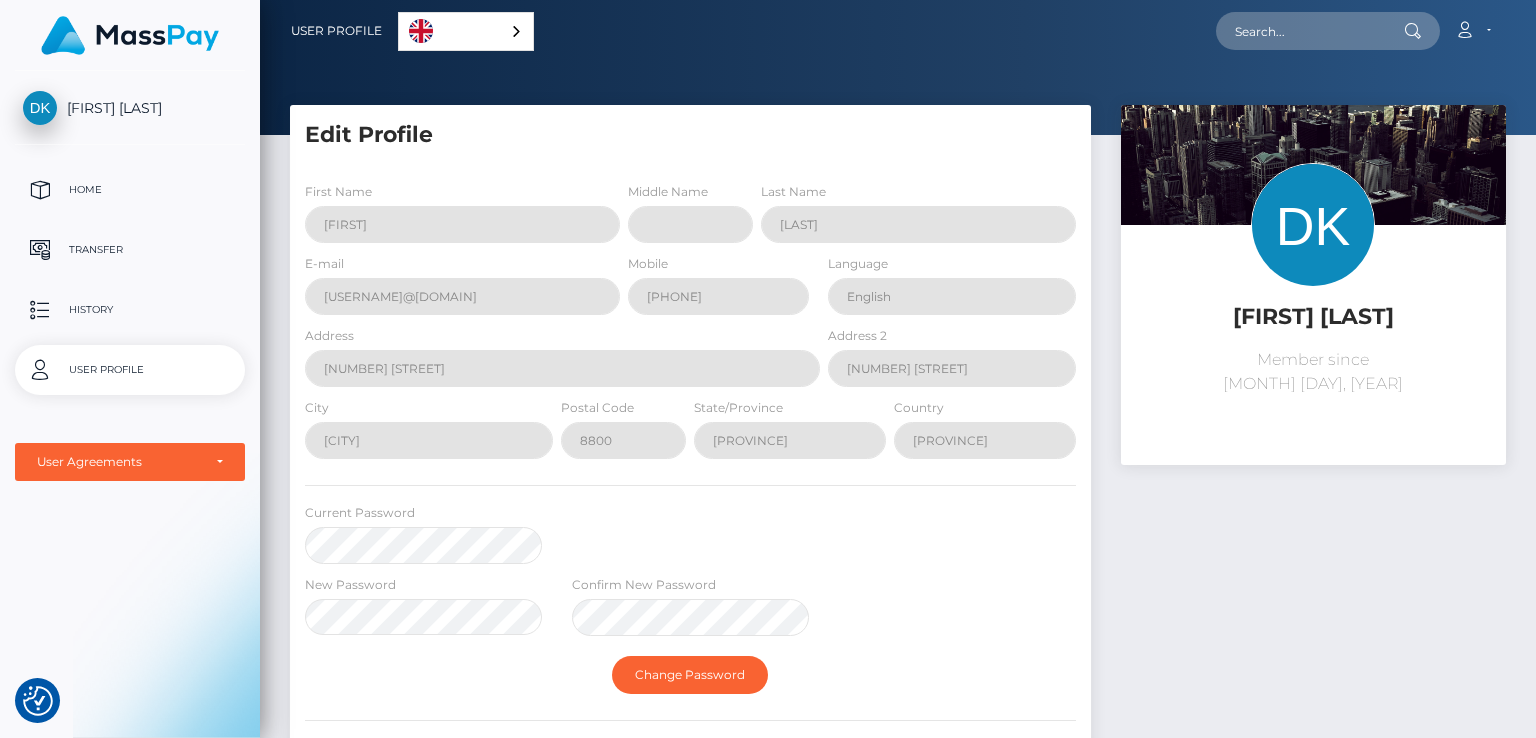 scroll, scrollTop: 0, scrollLeft: 0, axis: both 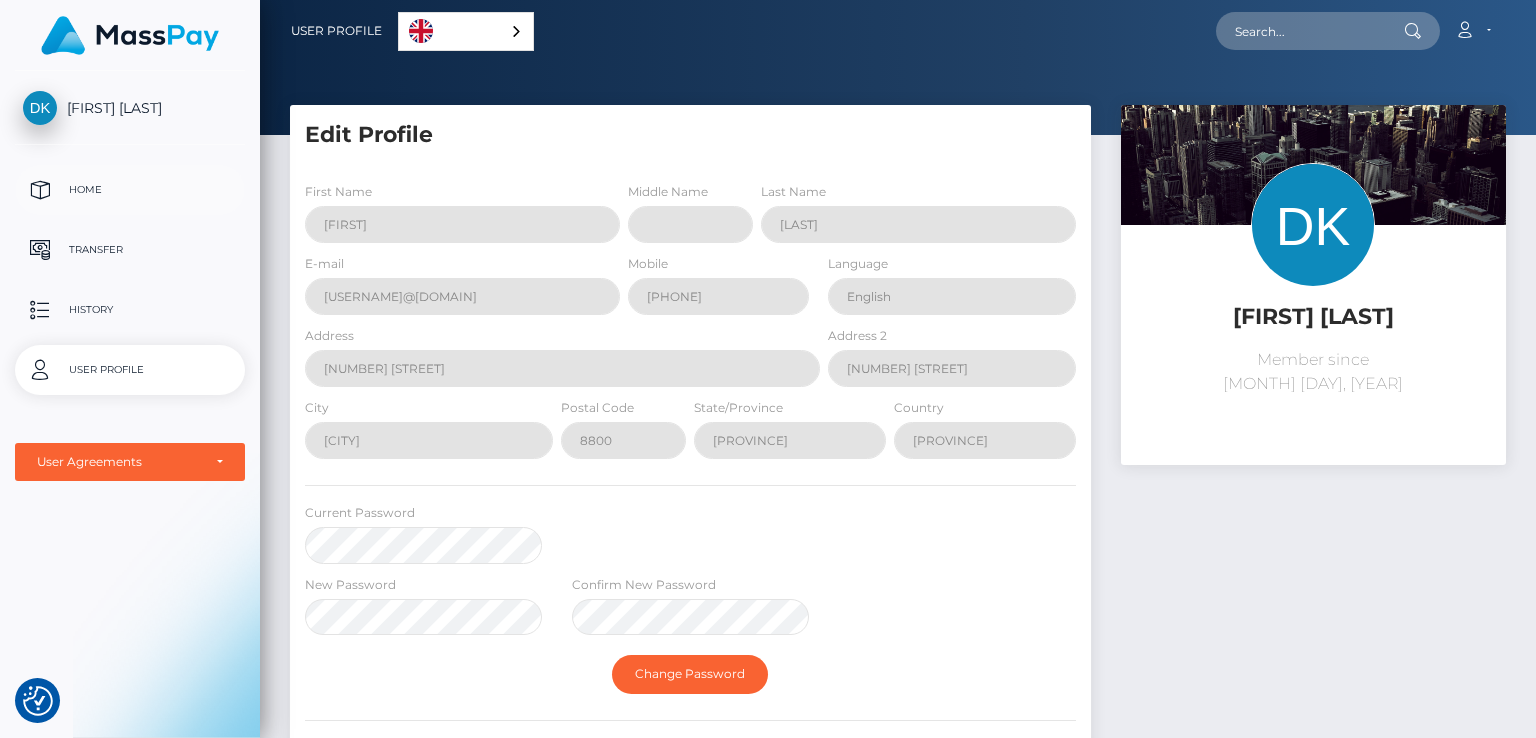 click on "Home" at bounding box center (130, 190) 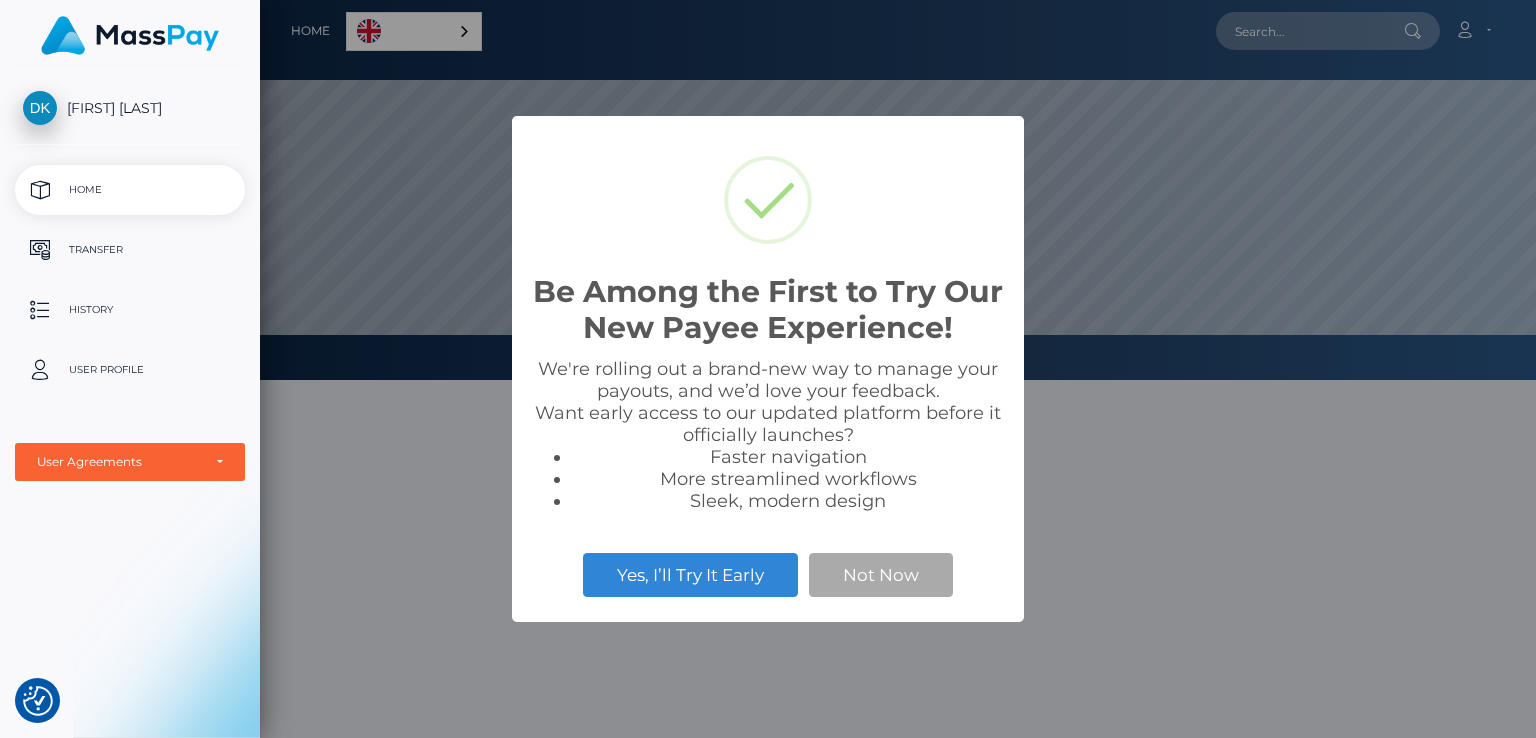 scroll, scrollTop: 0, scrollLeft: 0, axis: both 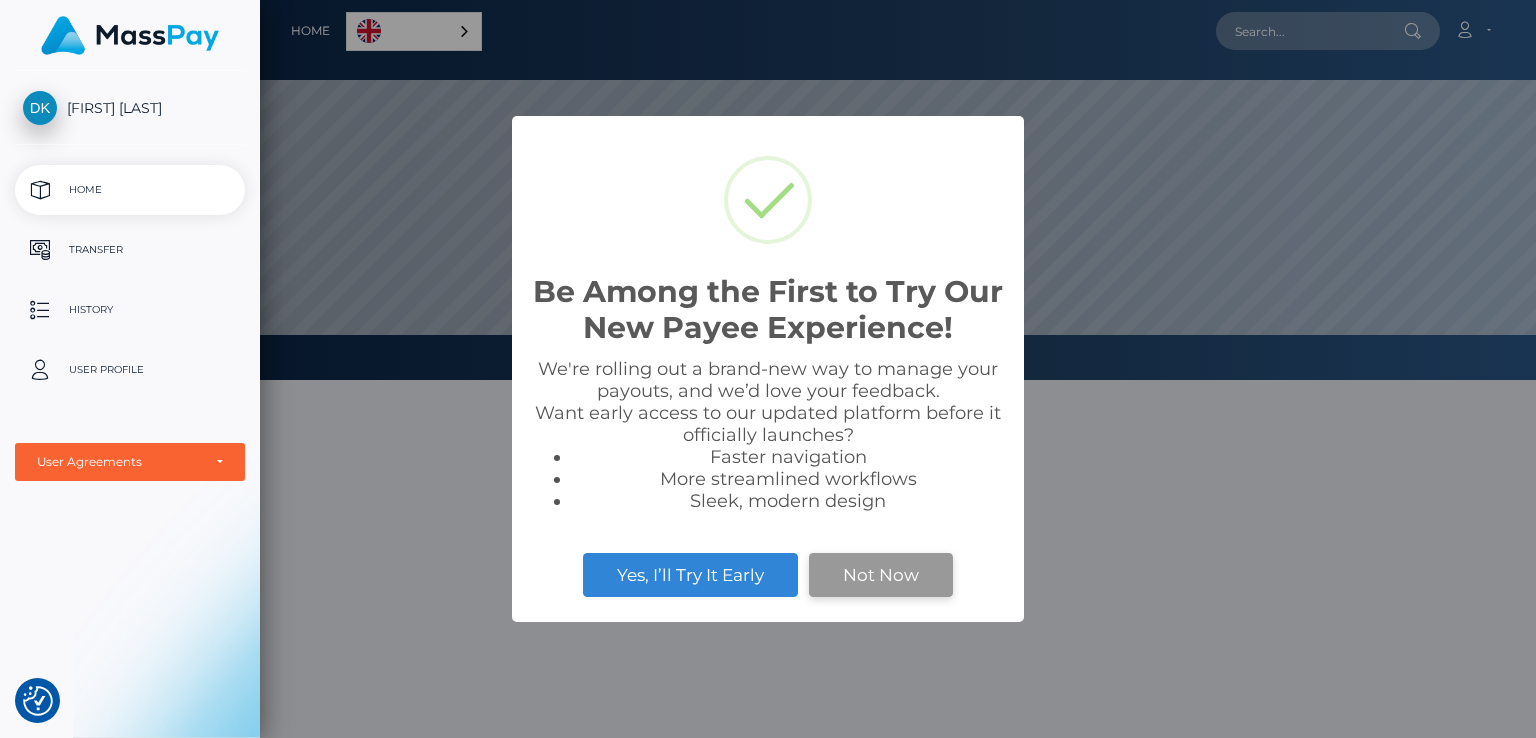 click on "Not Now" at bounding box center [881, 575] 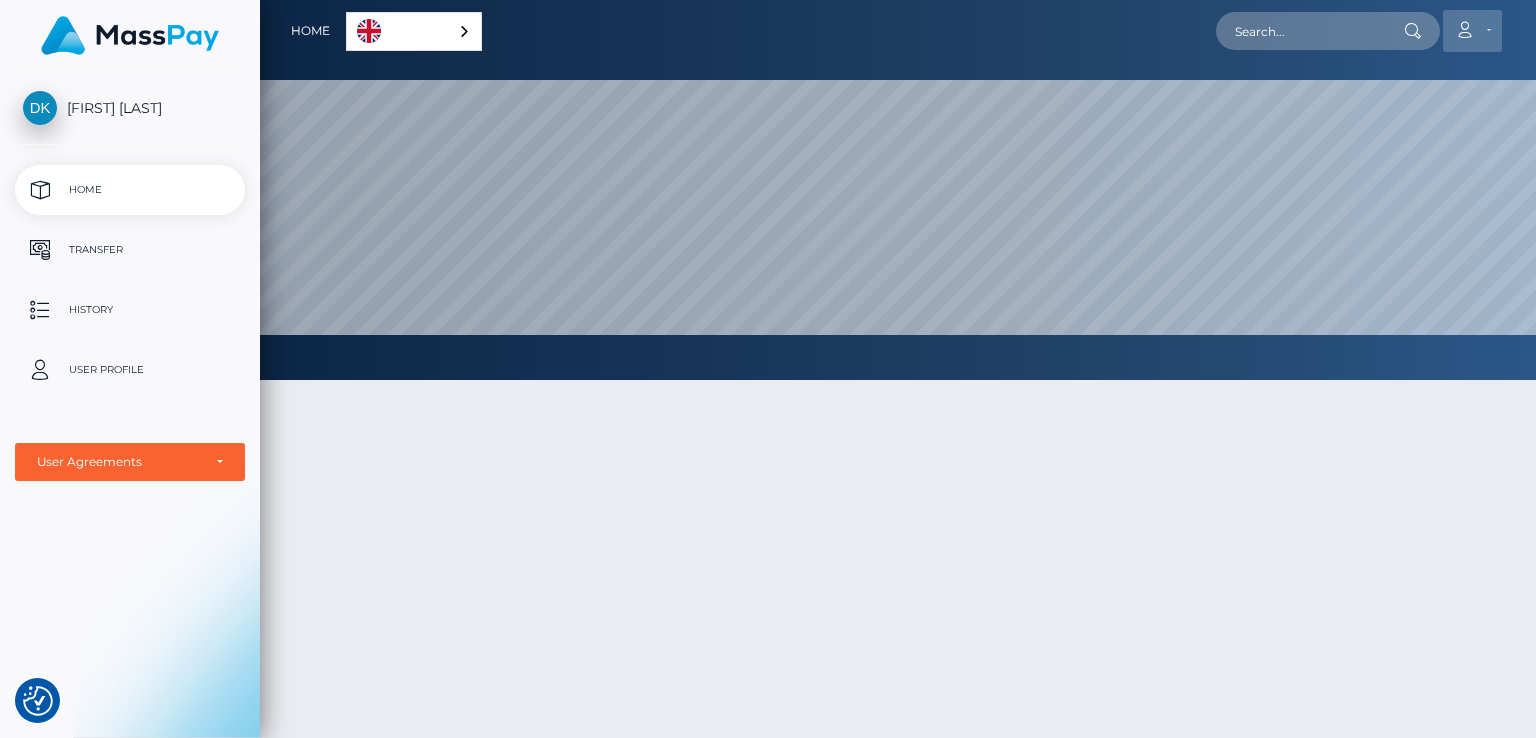 click at bounding box center (1464, 30) 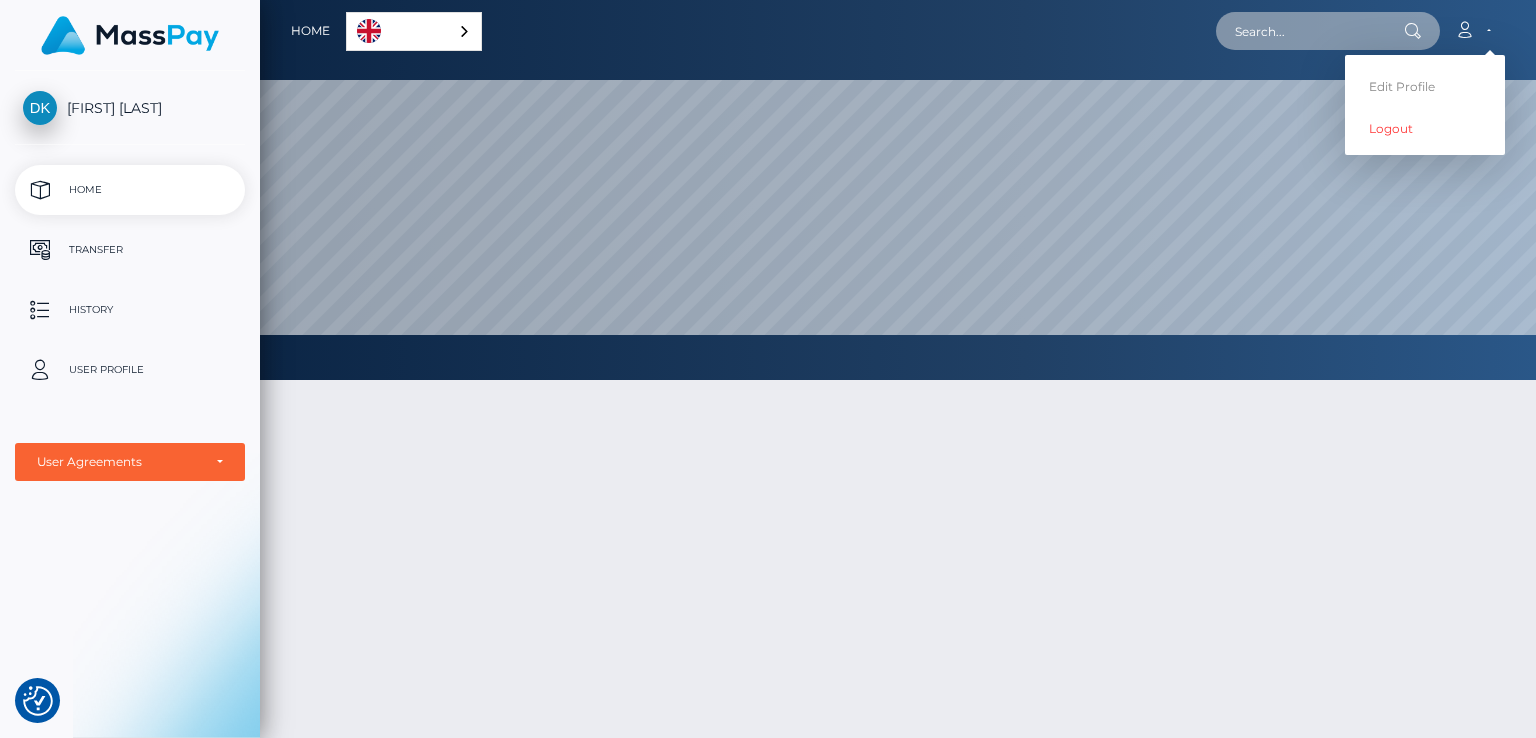 click at bounding box center [1310, 31] 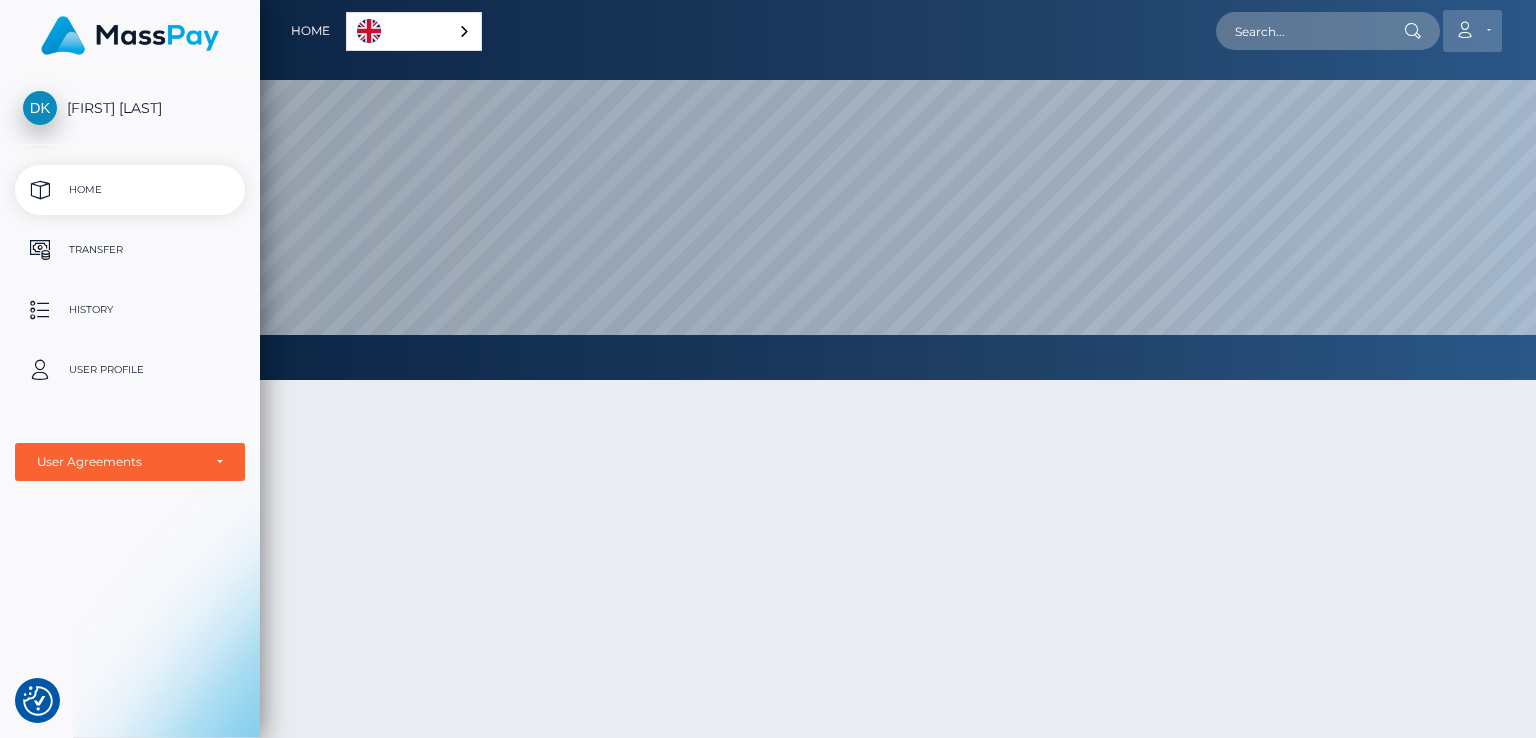 click at bounding box center (1464, 30) 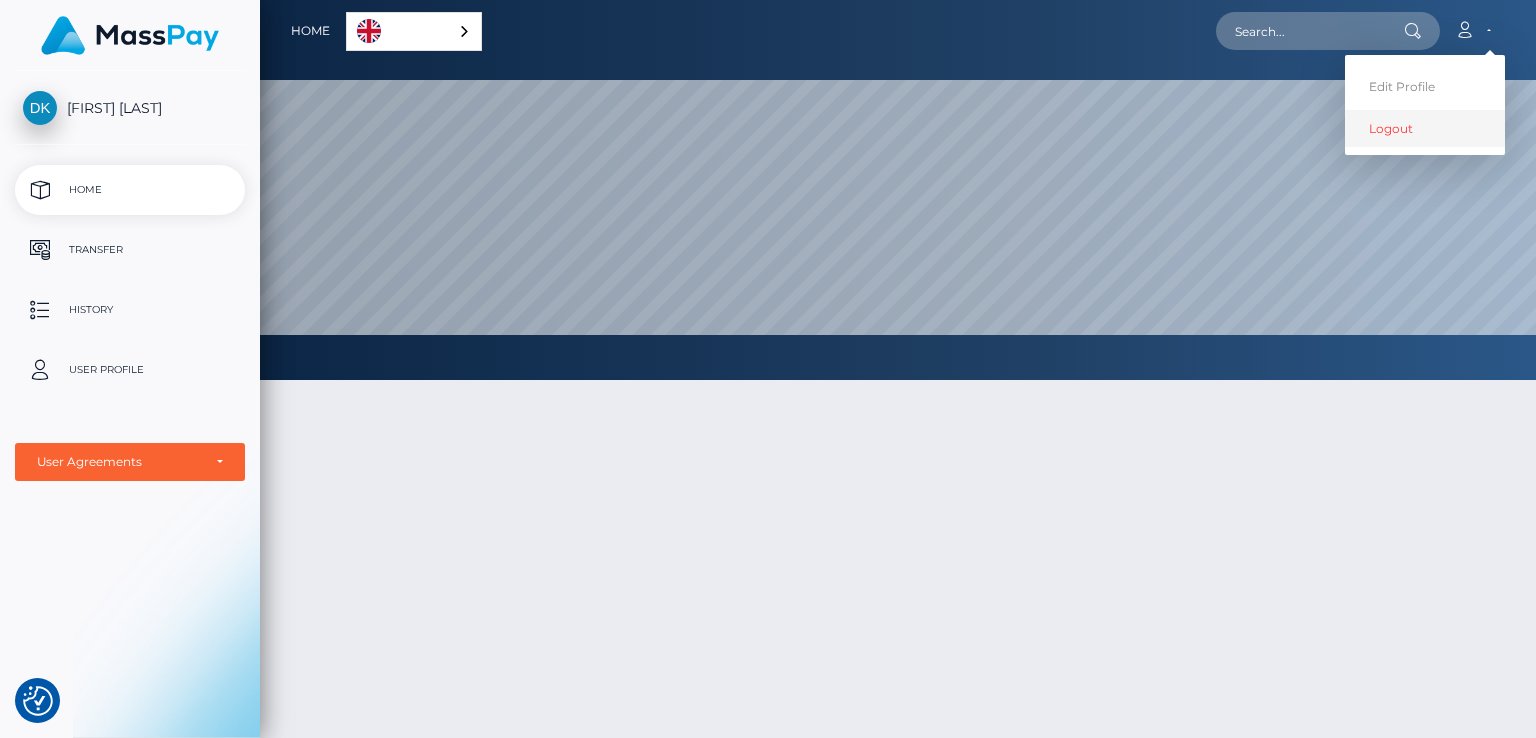 click on "Logout" at bounding box center [1425, 128] 